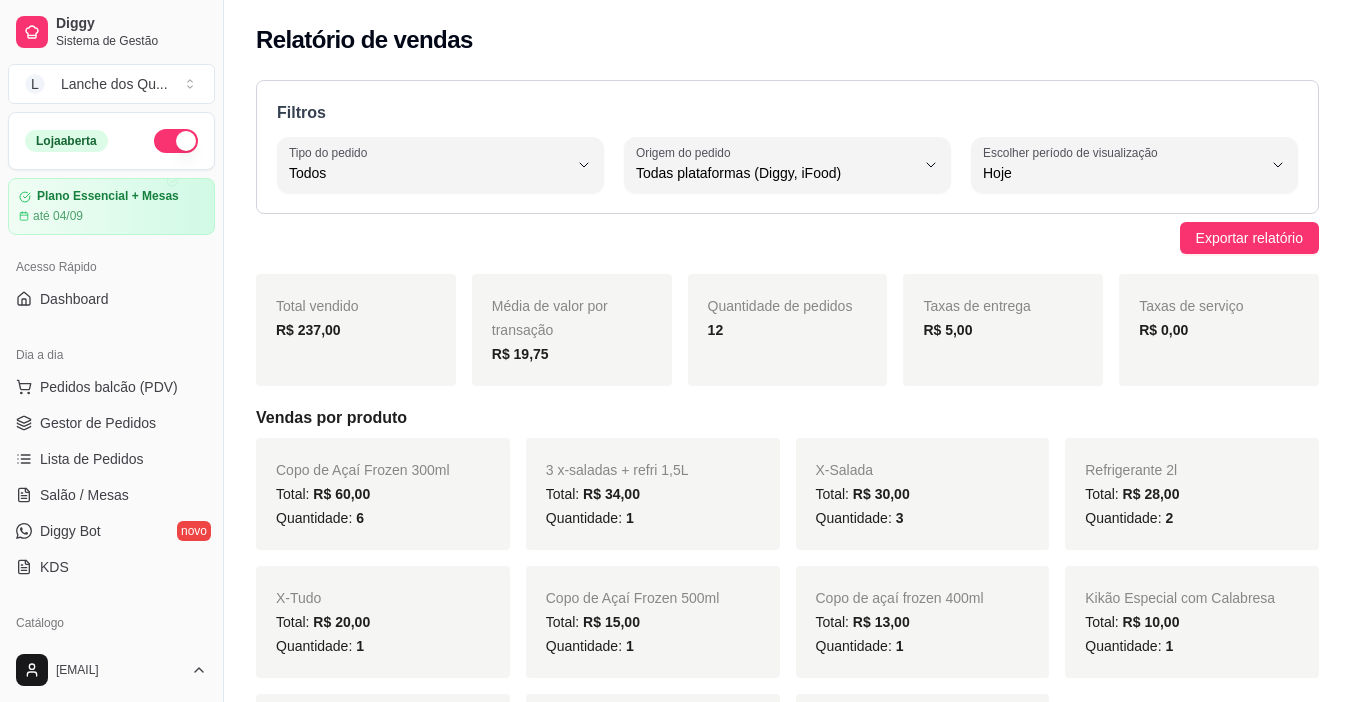 select on "ALL" 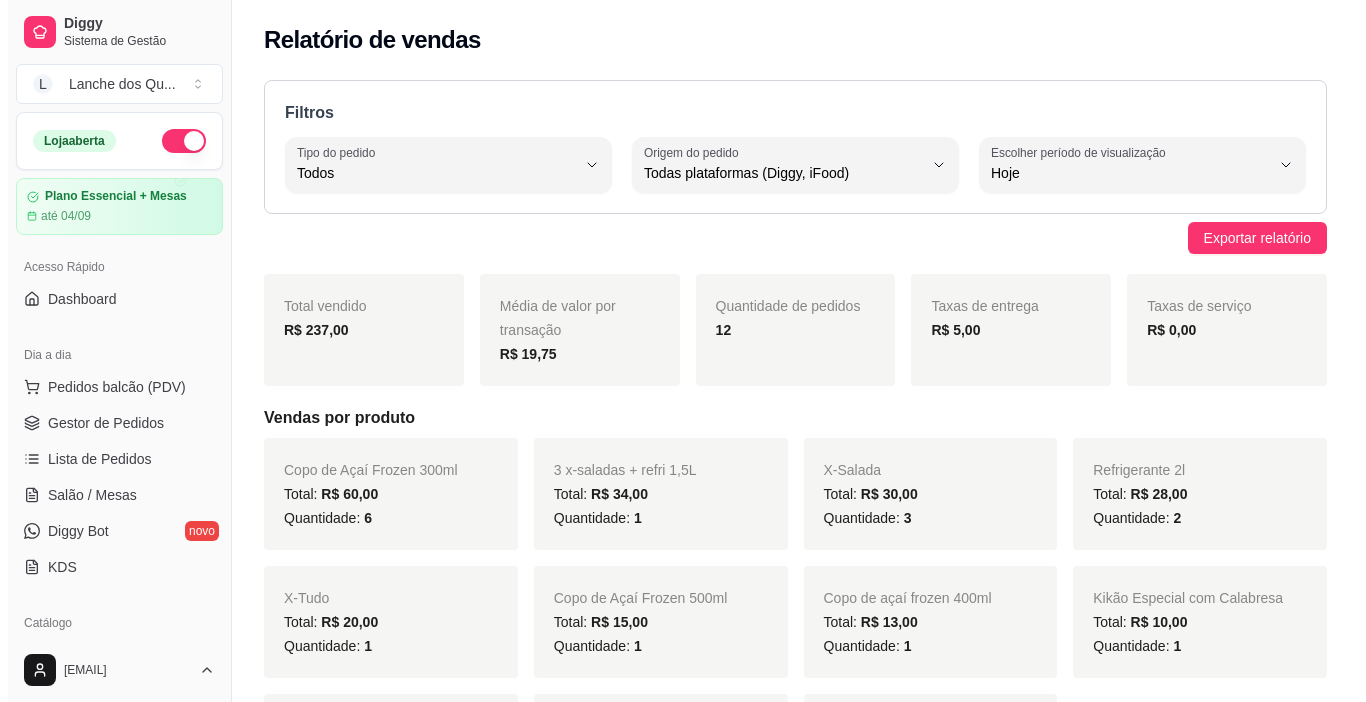 scroll, scrollTop: 300, scrollLeft: 0, axis: vertical 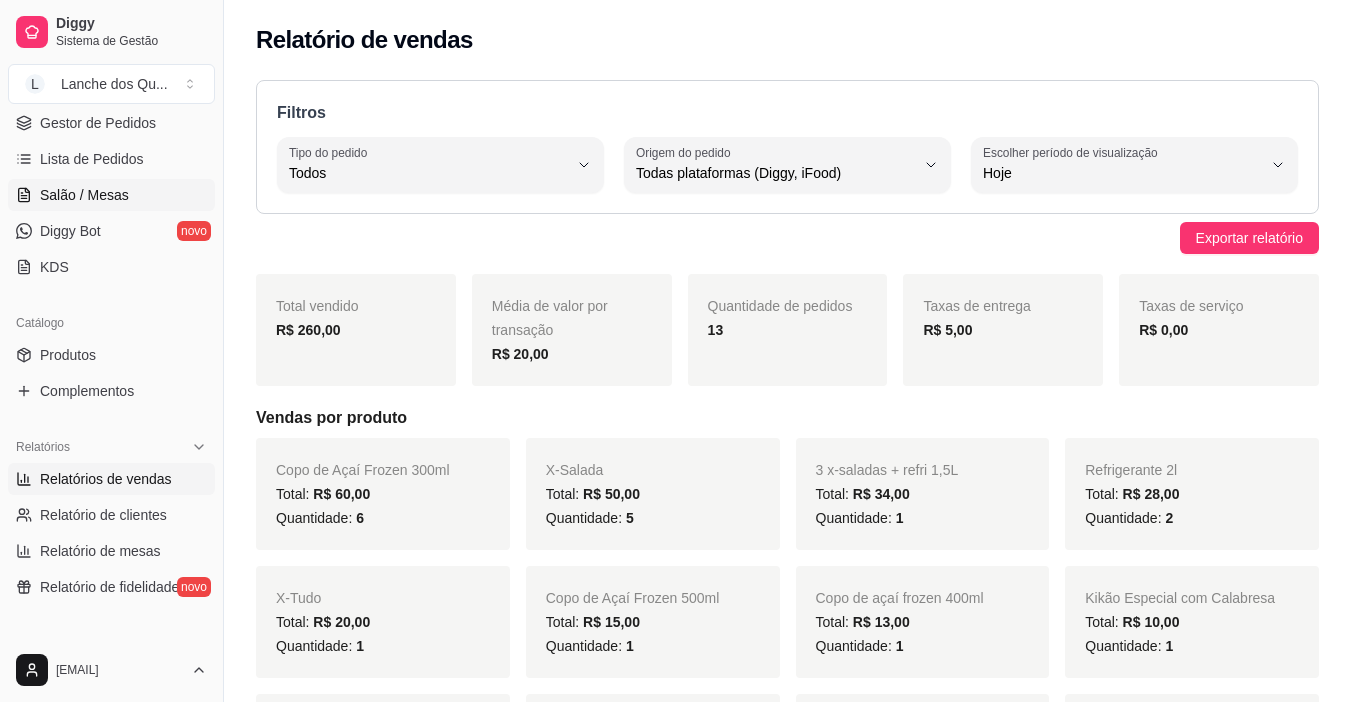 click on "Salão / Mesas" at bounding box center (84, 195) 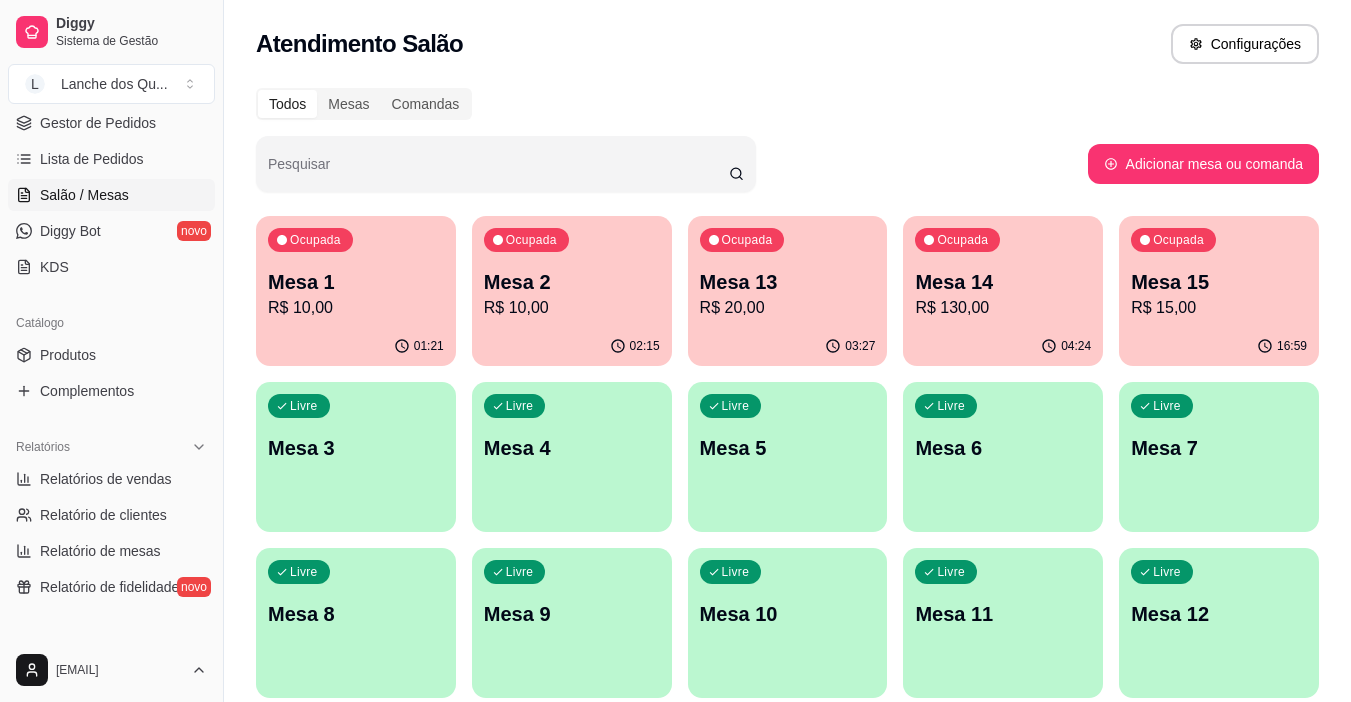 click on "R$ 10,00" at bounding box center (356, 308) 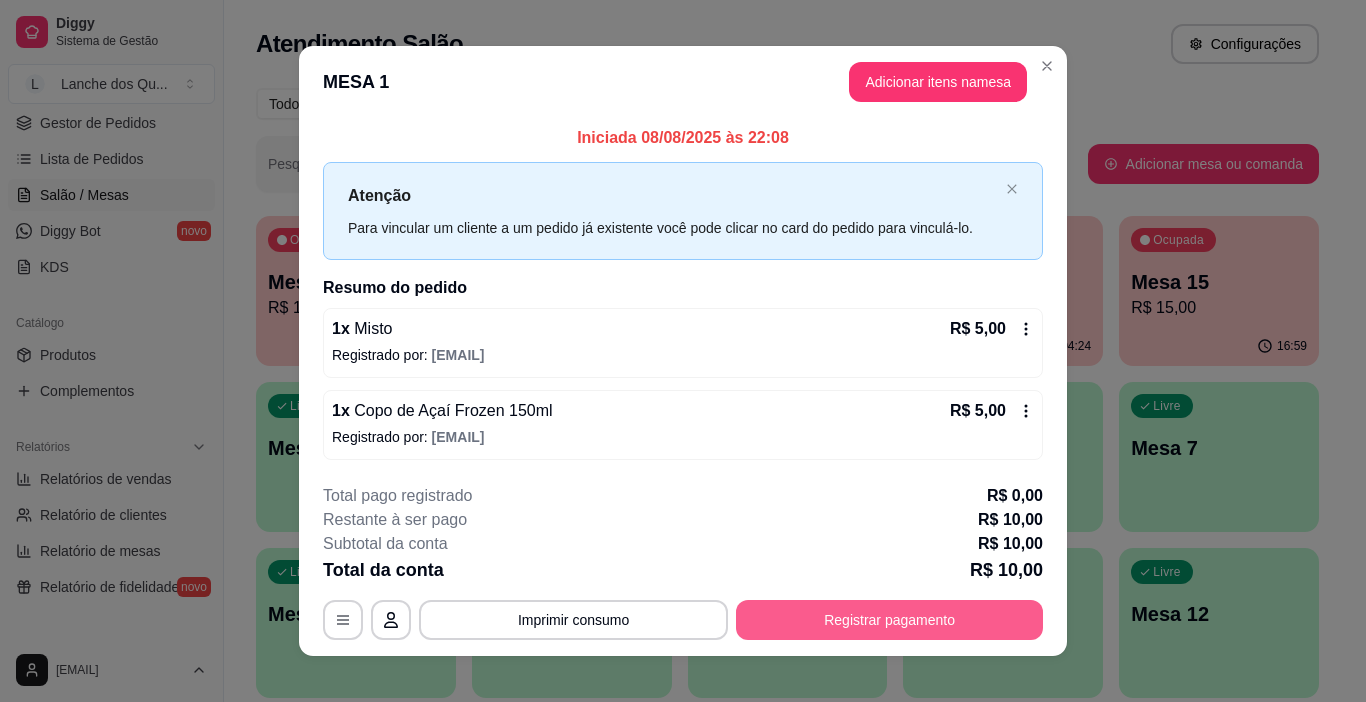 click on "Registrar pagamento" at bounding box center (889, 620) 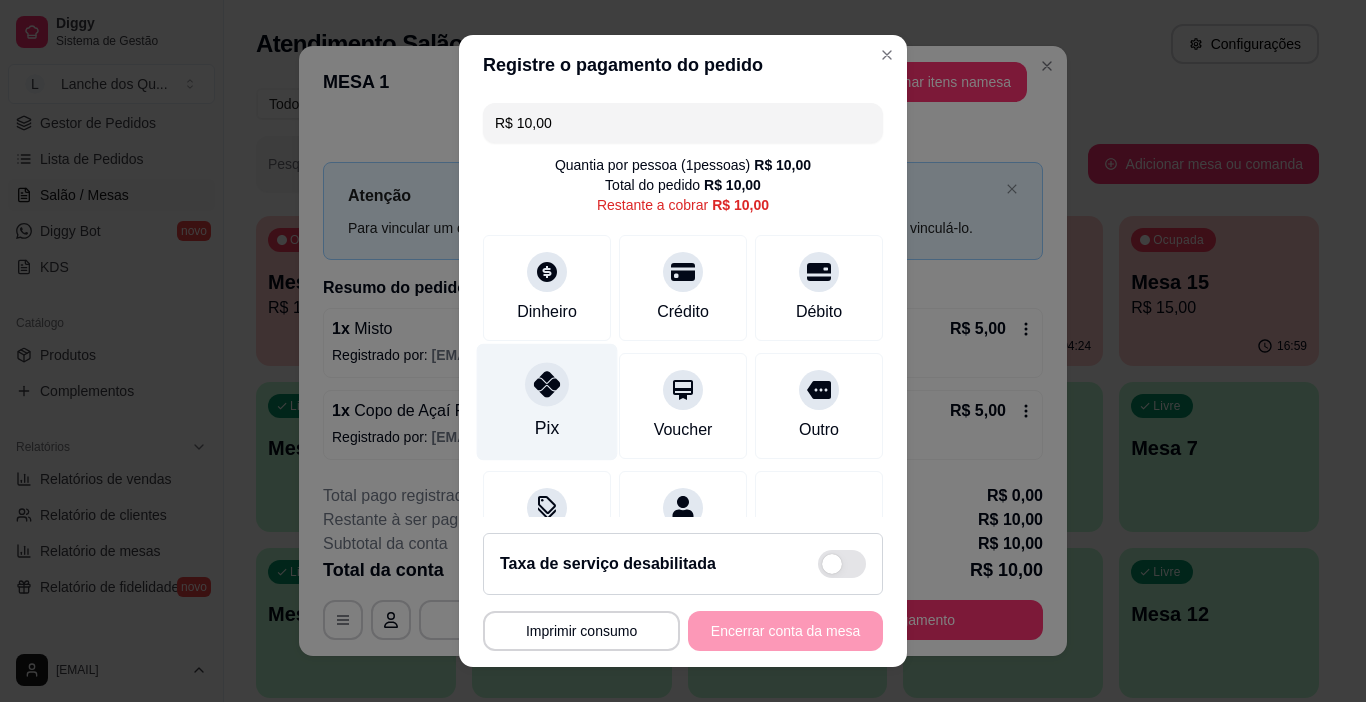 click on "Pix" at bounding box center [547, 402] 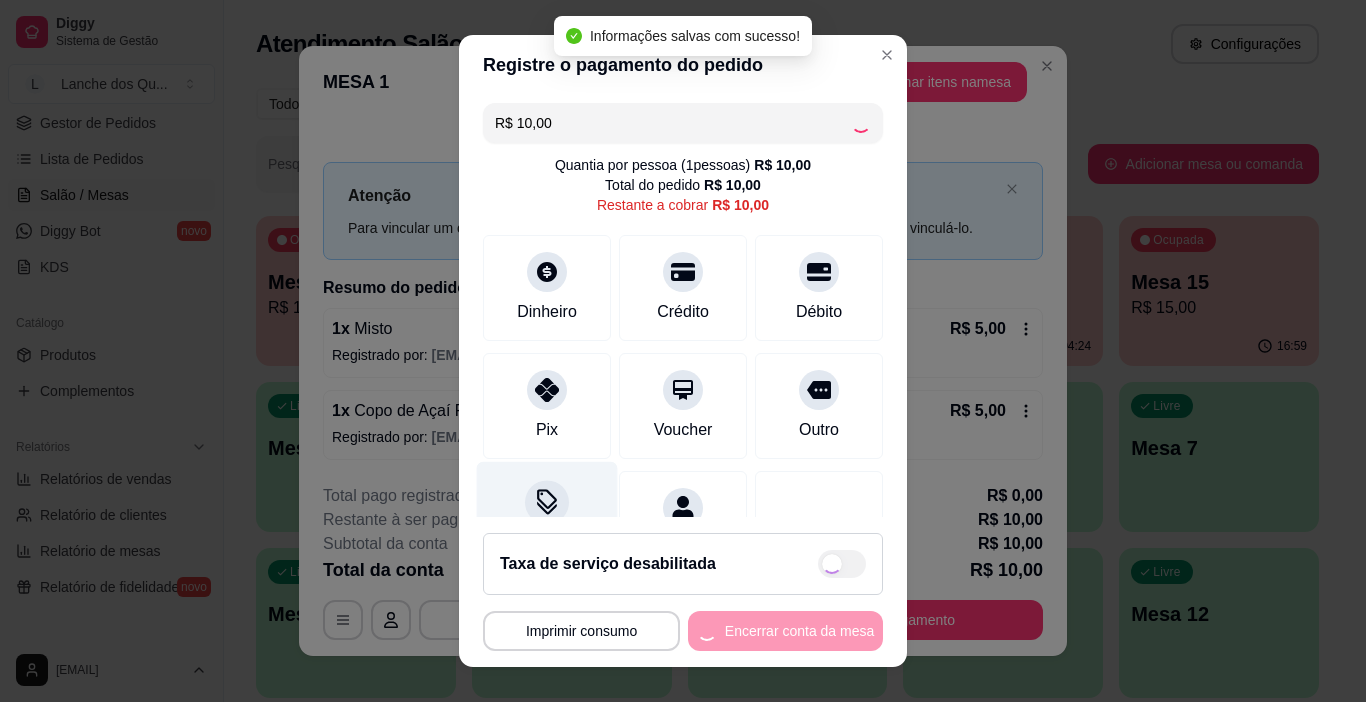 type on "R$ 0,00" 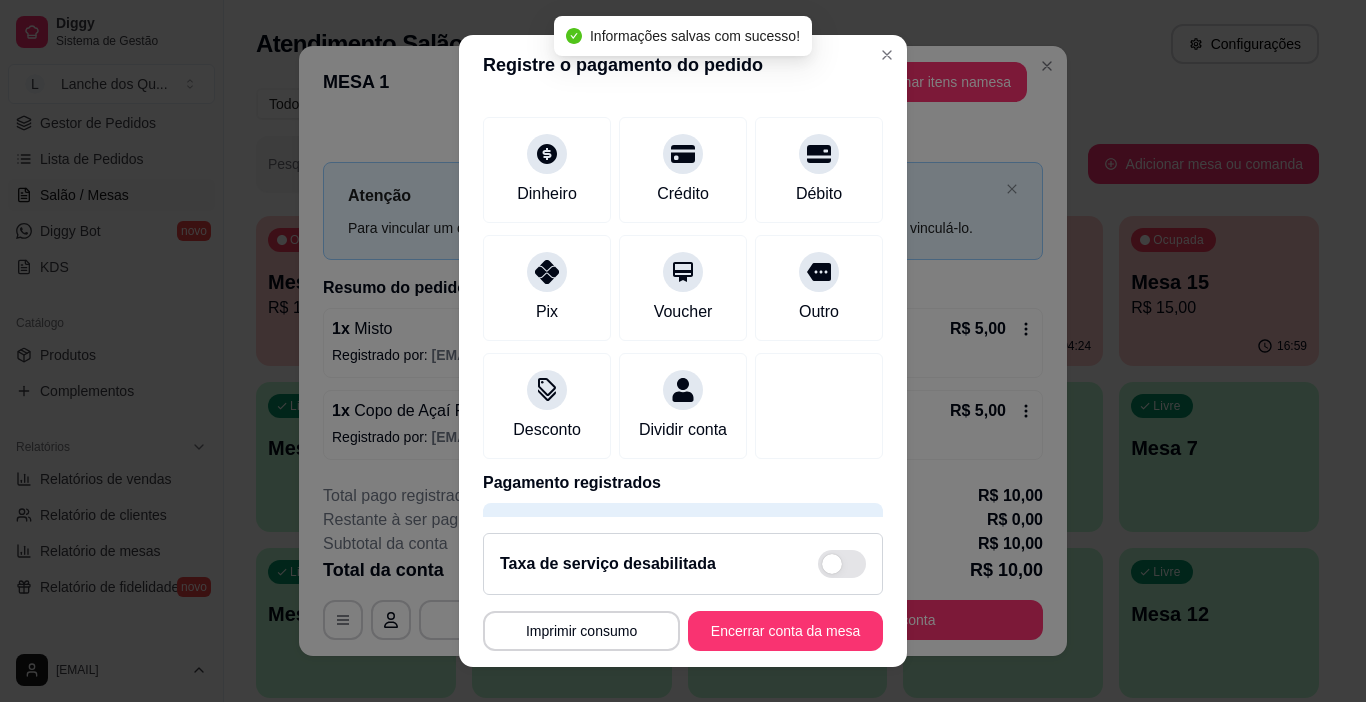 scroll, scrollTop: 176, scrollLeft: 0, axis: vertical 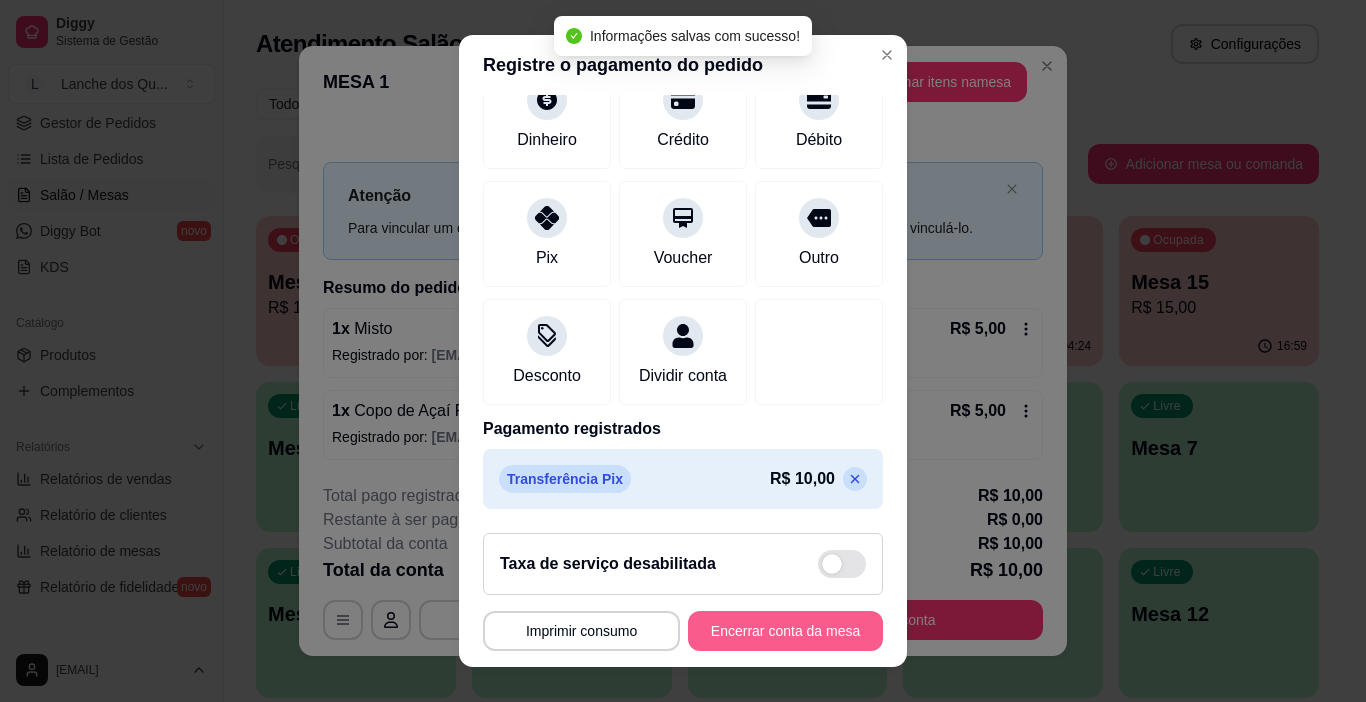 click on "Encerrar conta da mesa" at bounding box center (785, 631) 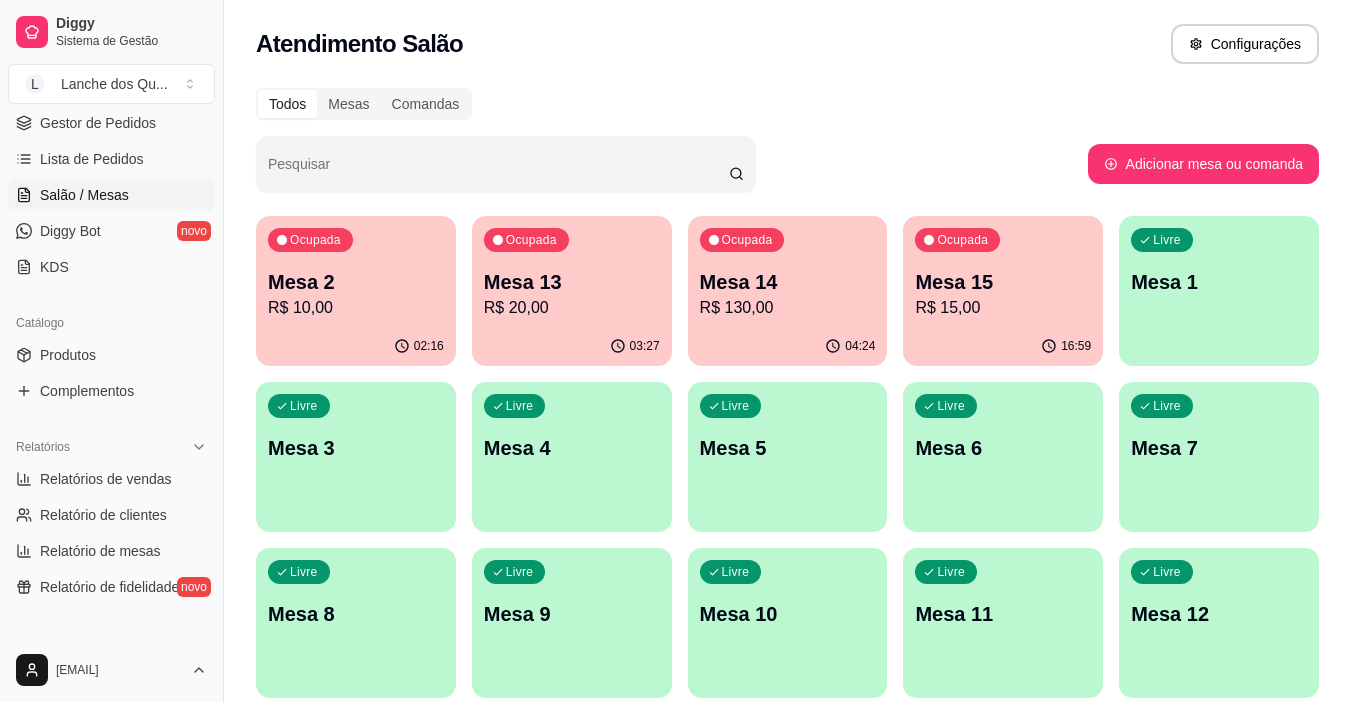 click on "Ocupada Mesa 2 R$ 10,00" at bounding box center [356, 271] 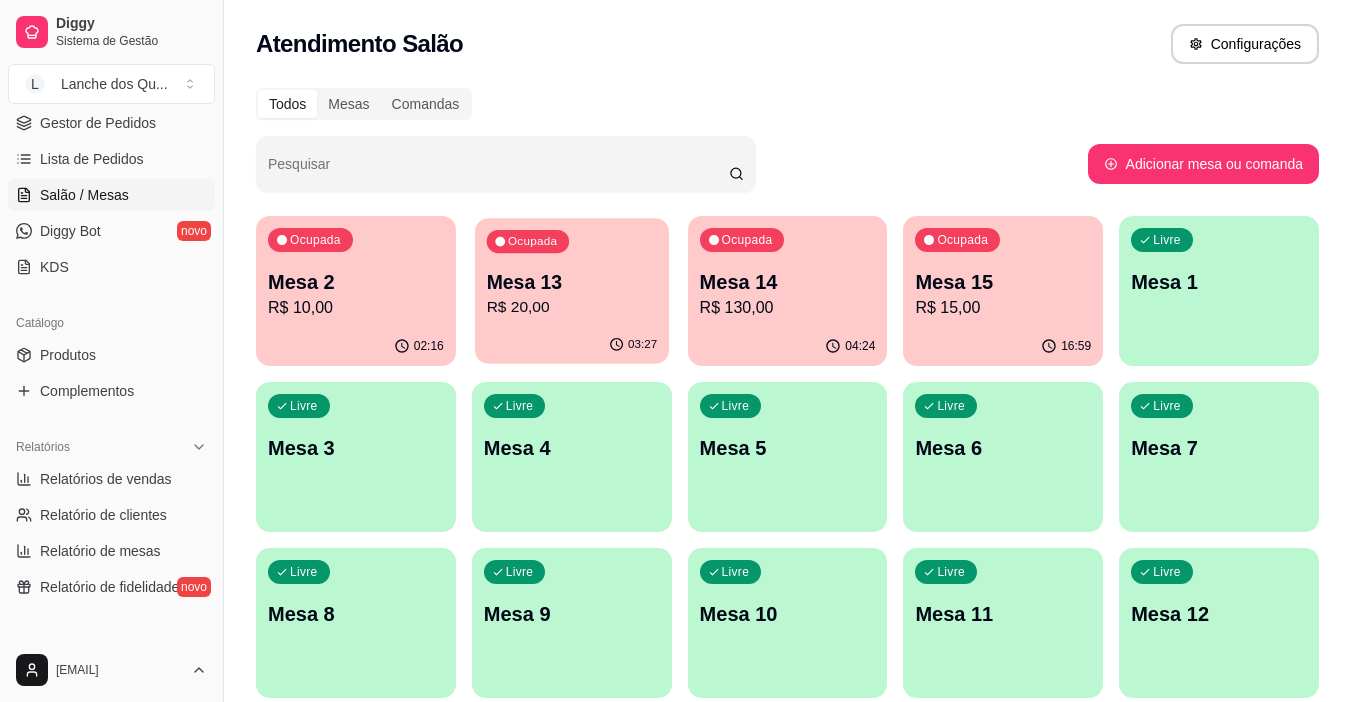 click on "Mesa 13" at bounding box center [571, 282] 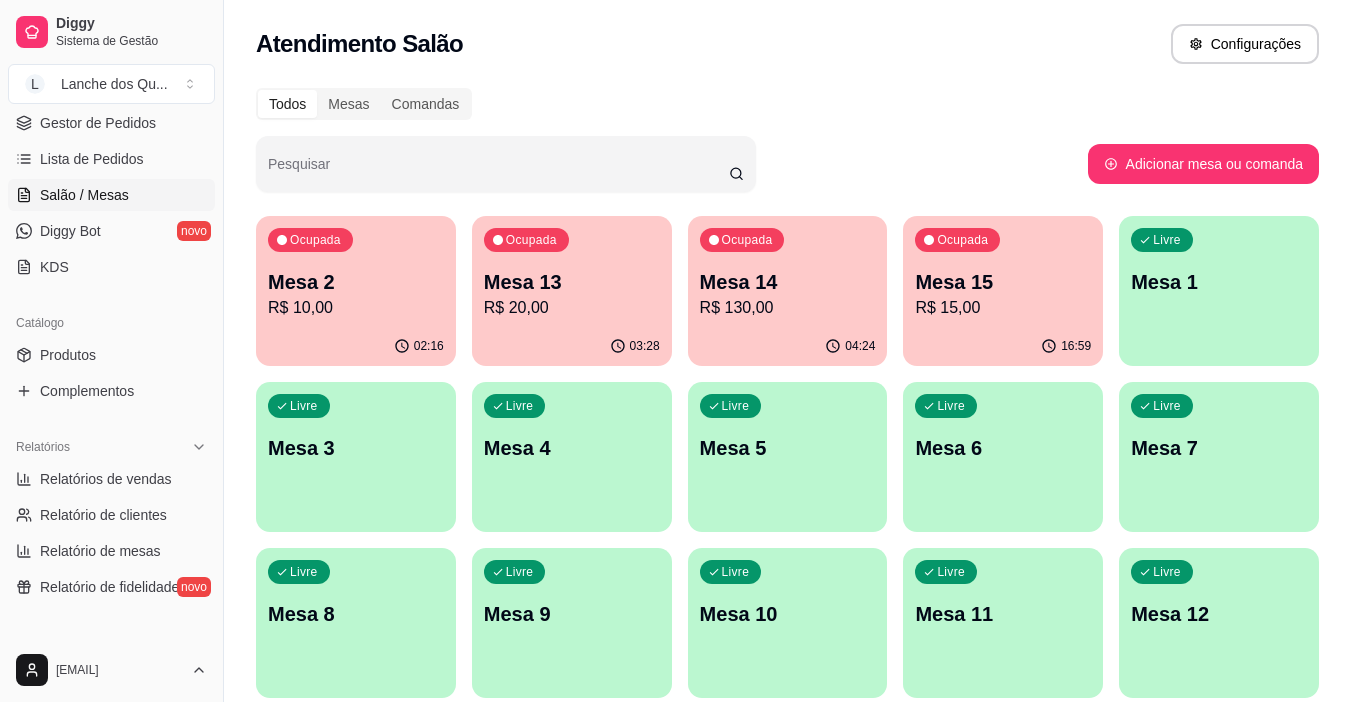 click on "R$ 130,00" at bounding box center (788, 308) 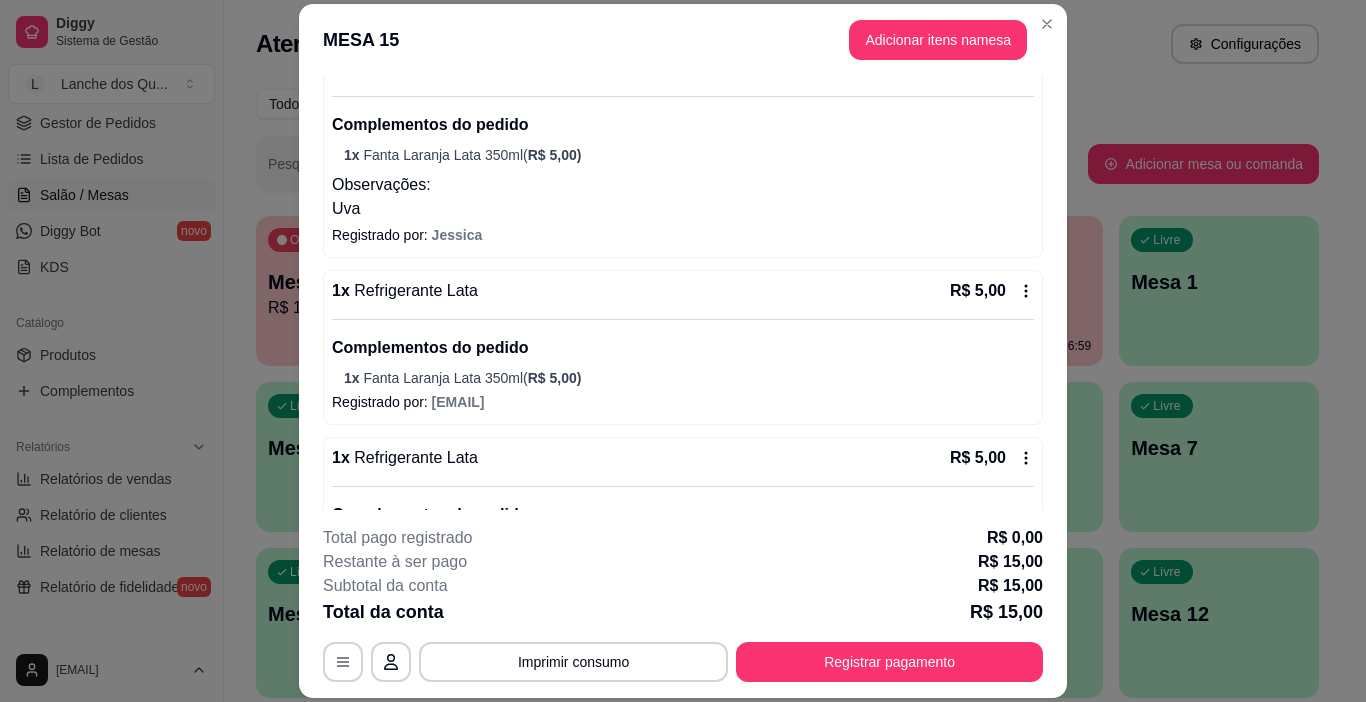scroll, scrollTop: 389, scrollLeft: 0, axis: vertical 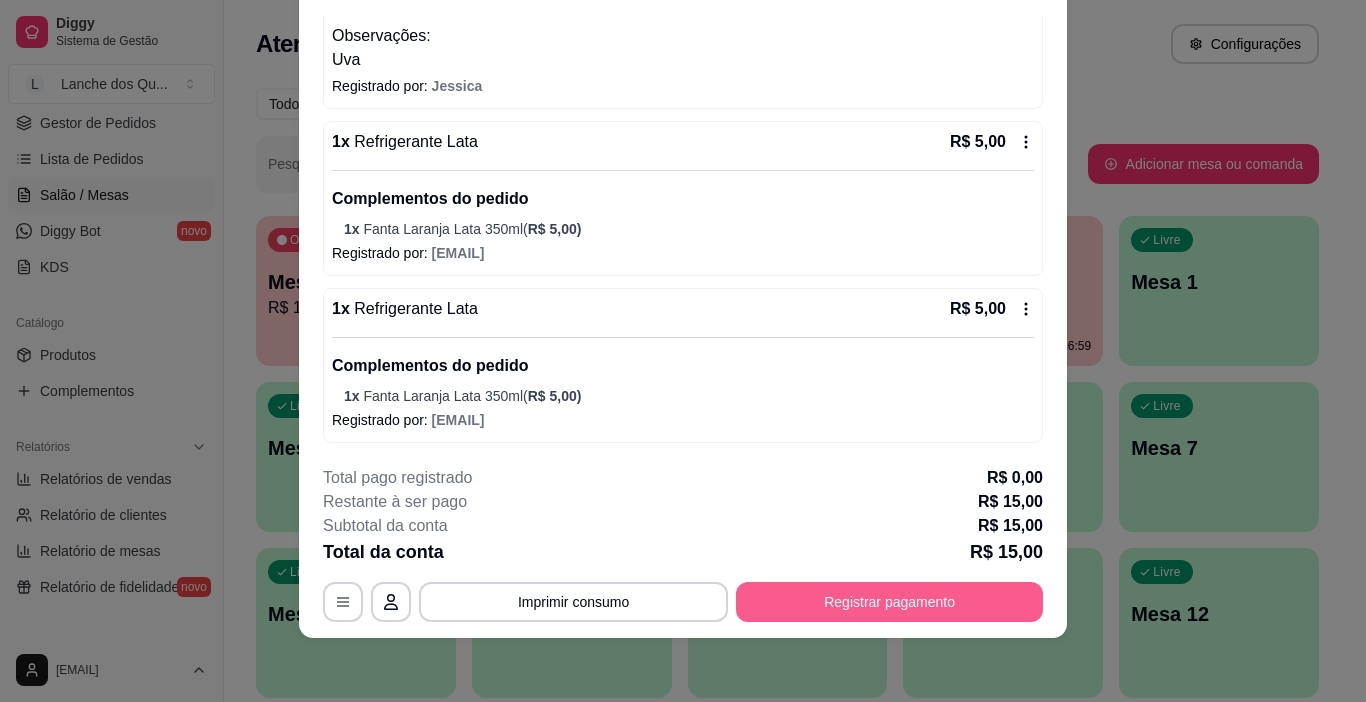 click on "Registrar pagamento" at bounding box center [889, 602] 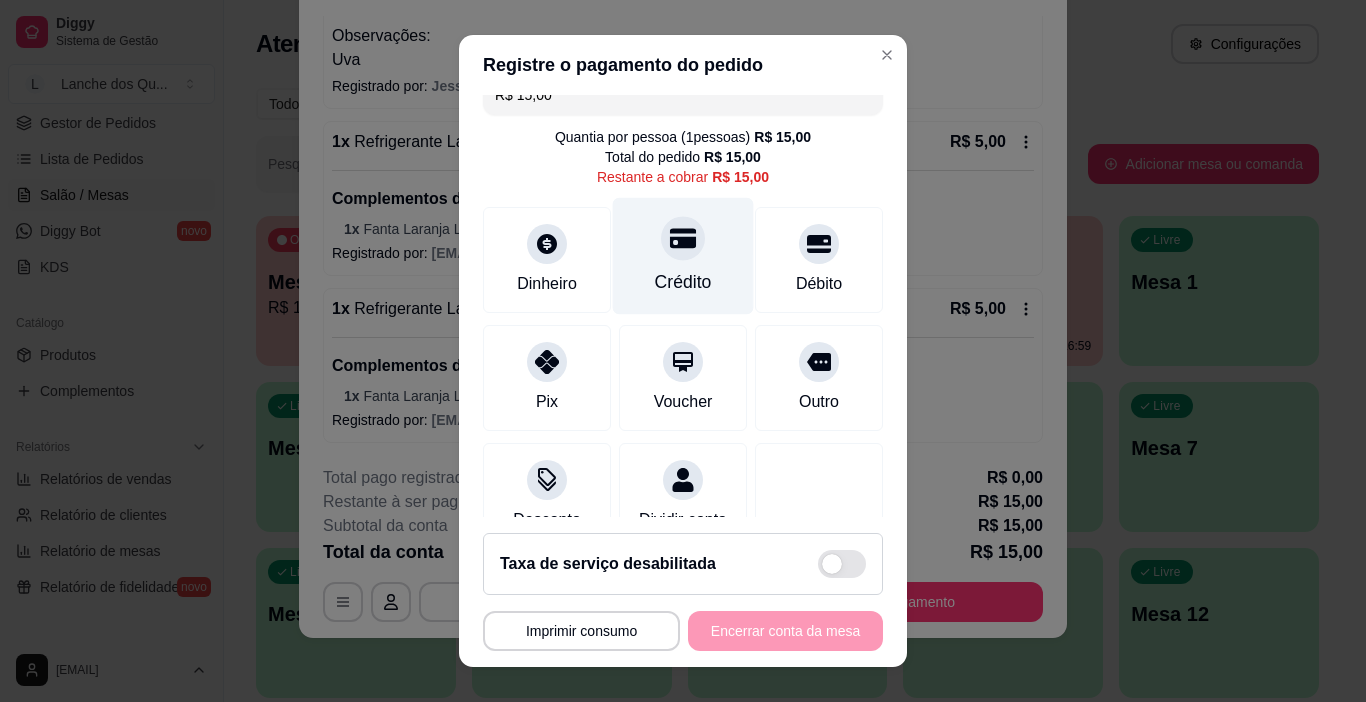 scroll, scrollTop: 0, scrollLeft: 0, axis: both 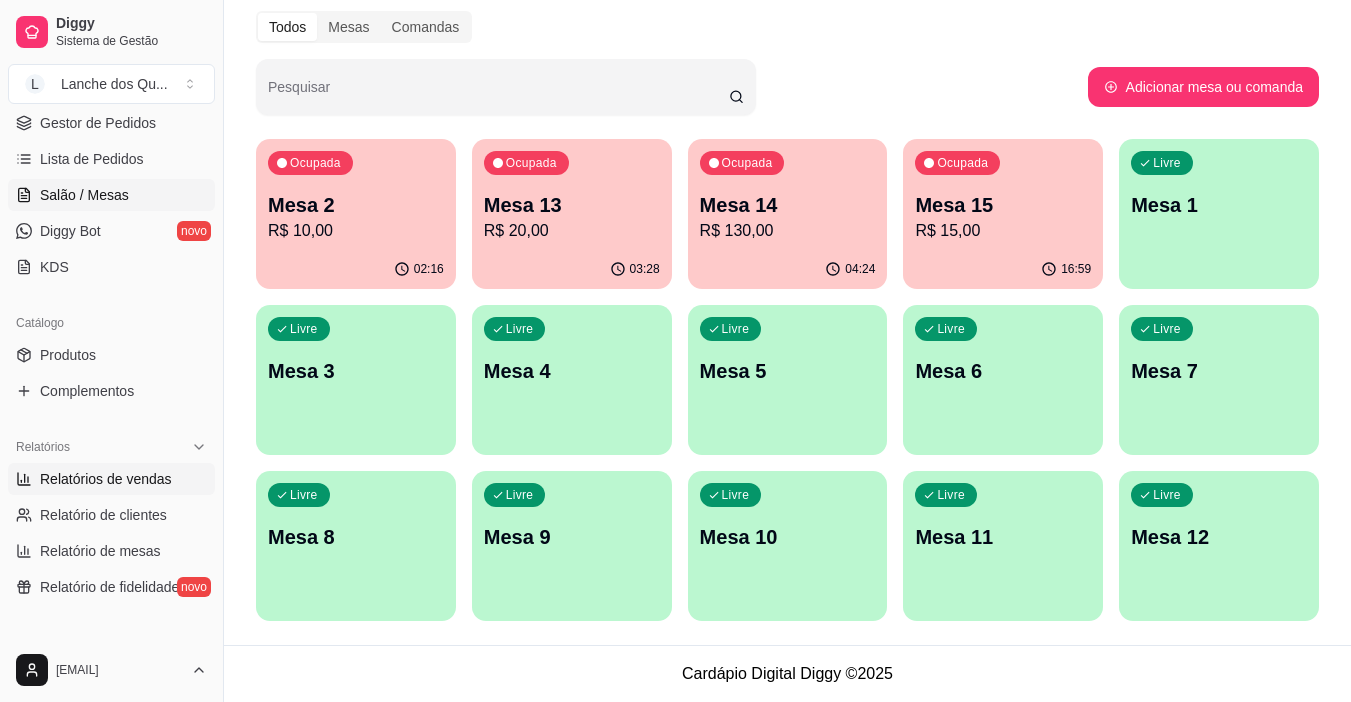 click on "Relatórios de vendas" at bounding box center [106, 479] 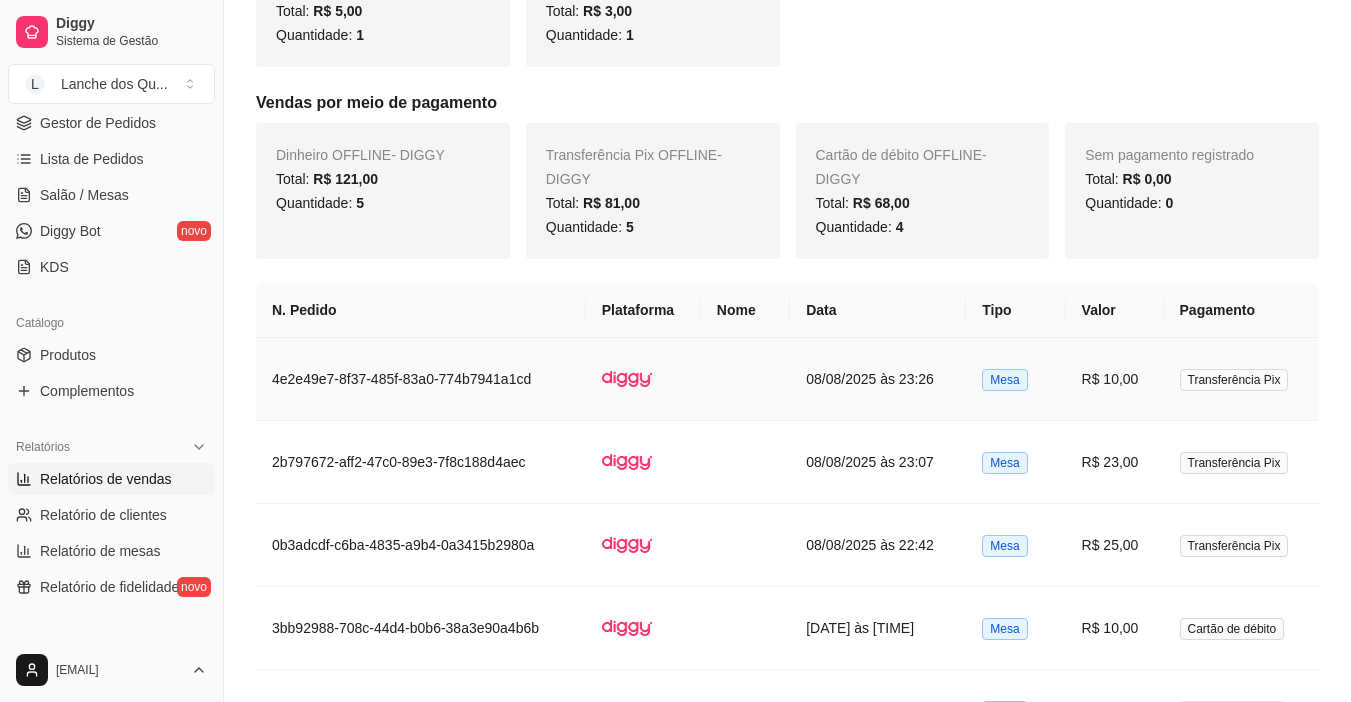 scroll, scrollTop: 900, scrollLeft: 0, axis: vertical 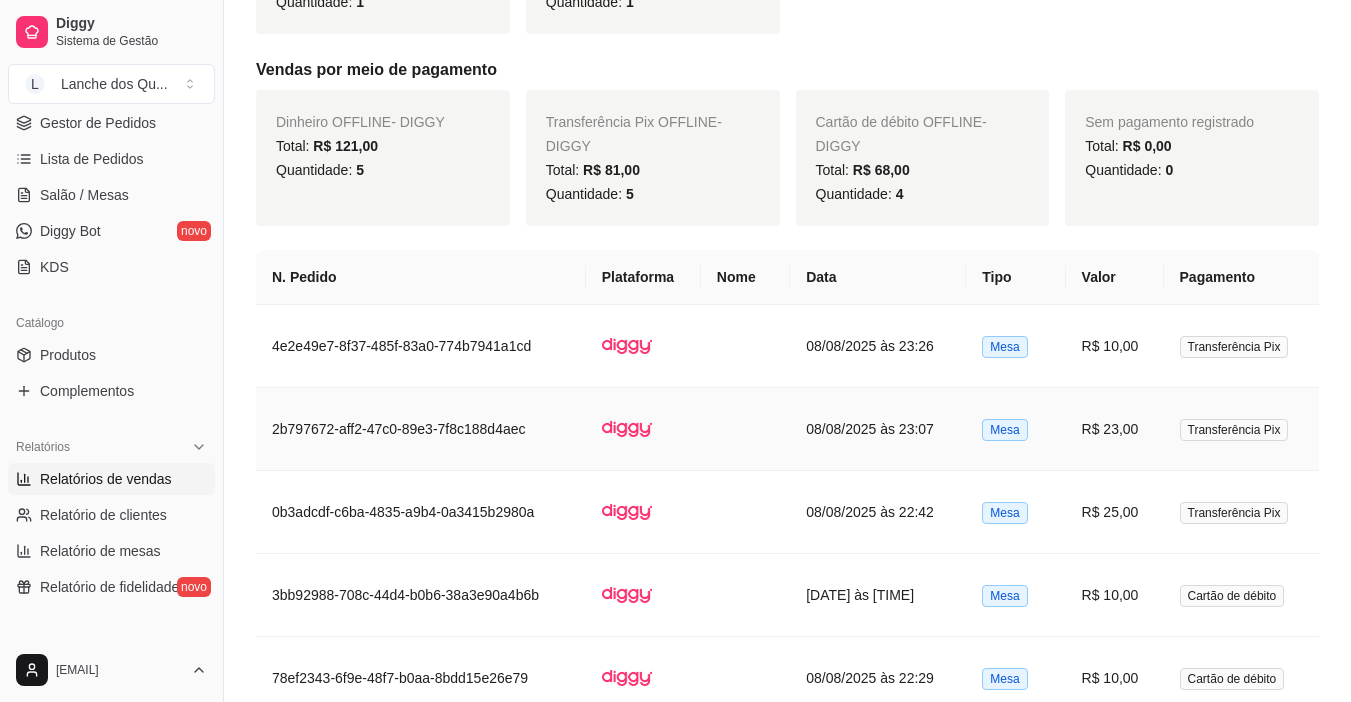click on "R$ 23,00" at bounding box center [1115, 429] 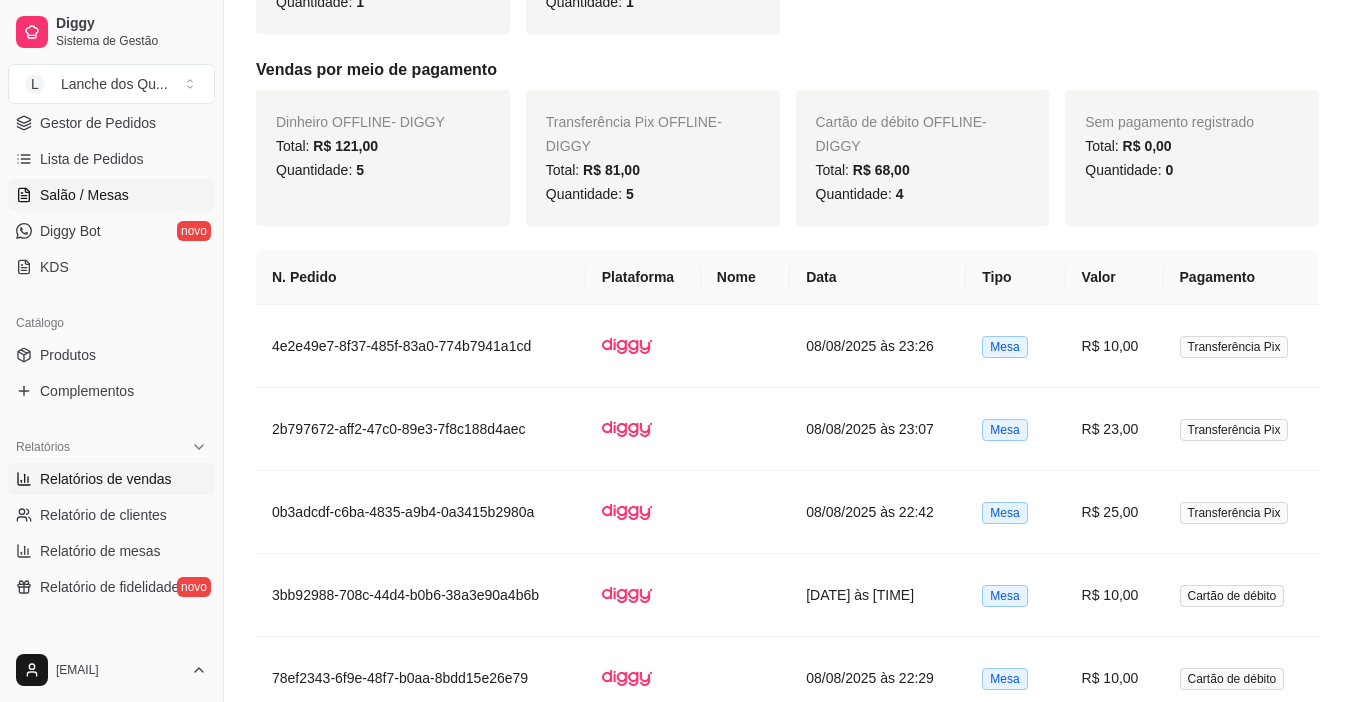 click on "Salão / Mesas" at bounding box center (84, 195) 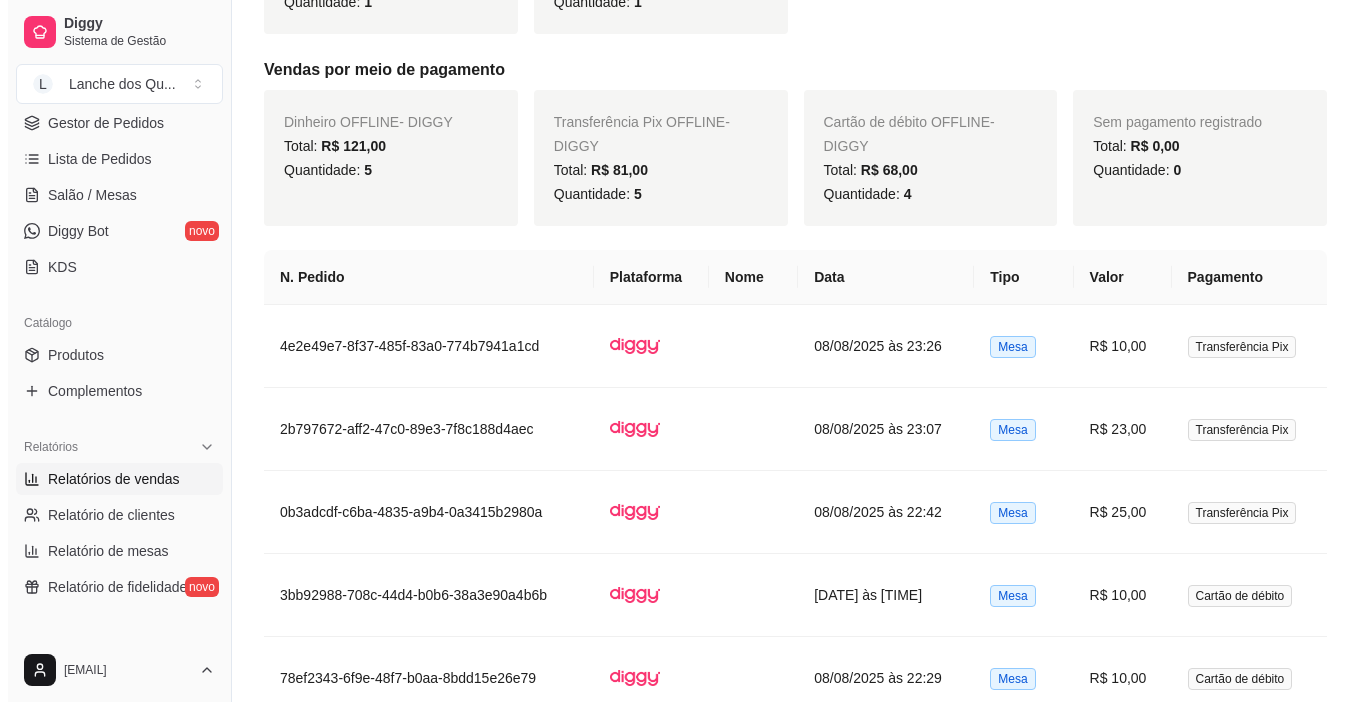 scroll, scrollTop: 0, scrollLeft: 0, axis: both 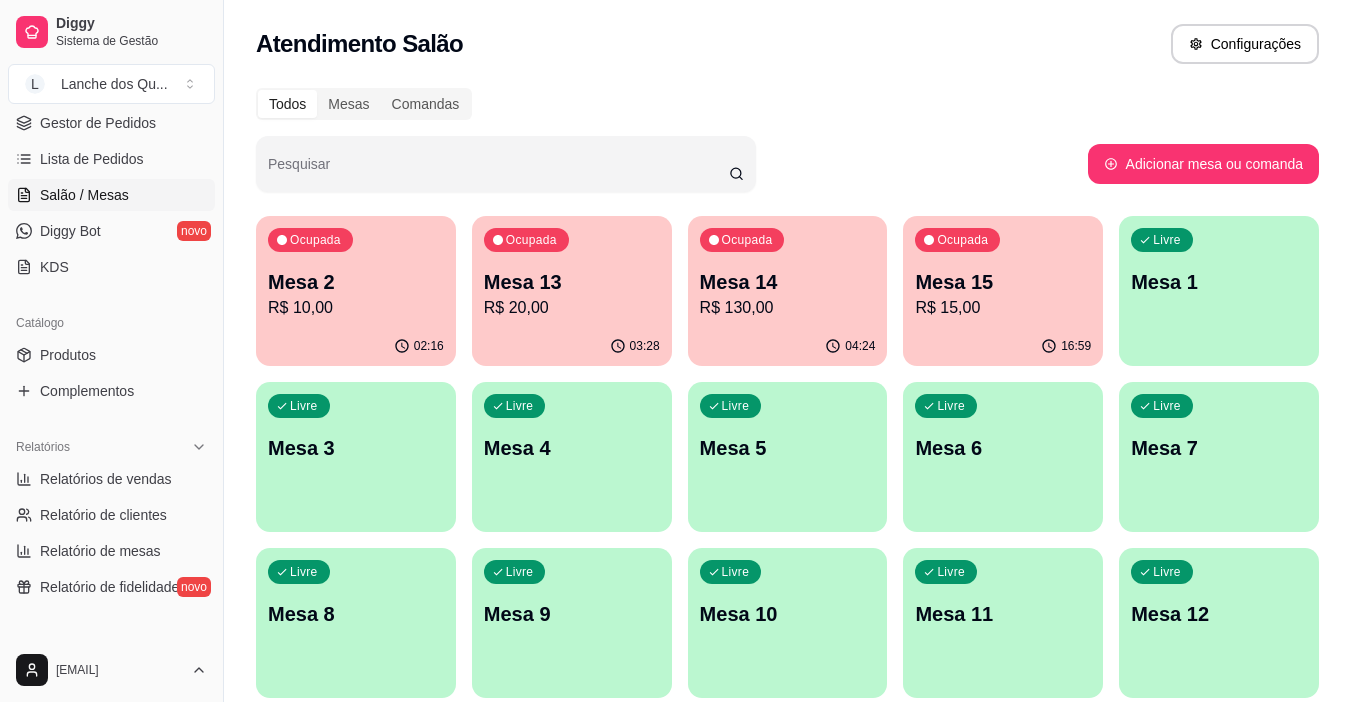 click on "Mesa 3" at bounding box center [356, 448] 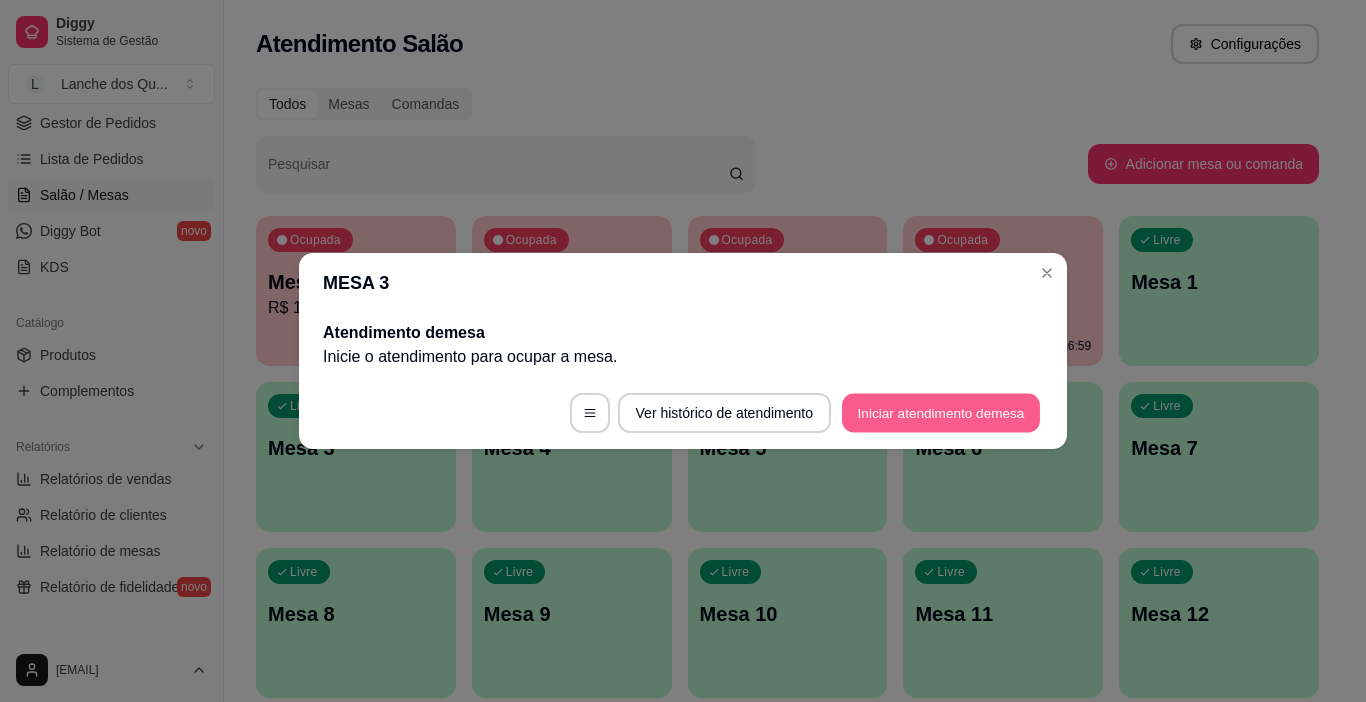 click on "Iniciar atendimento de  mesa" at bounding box center [941, 413] 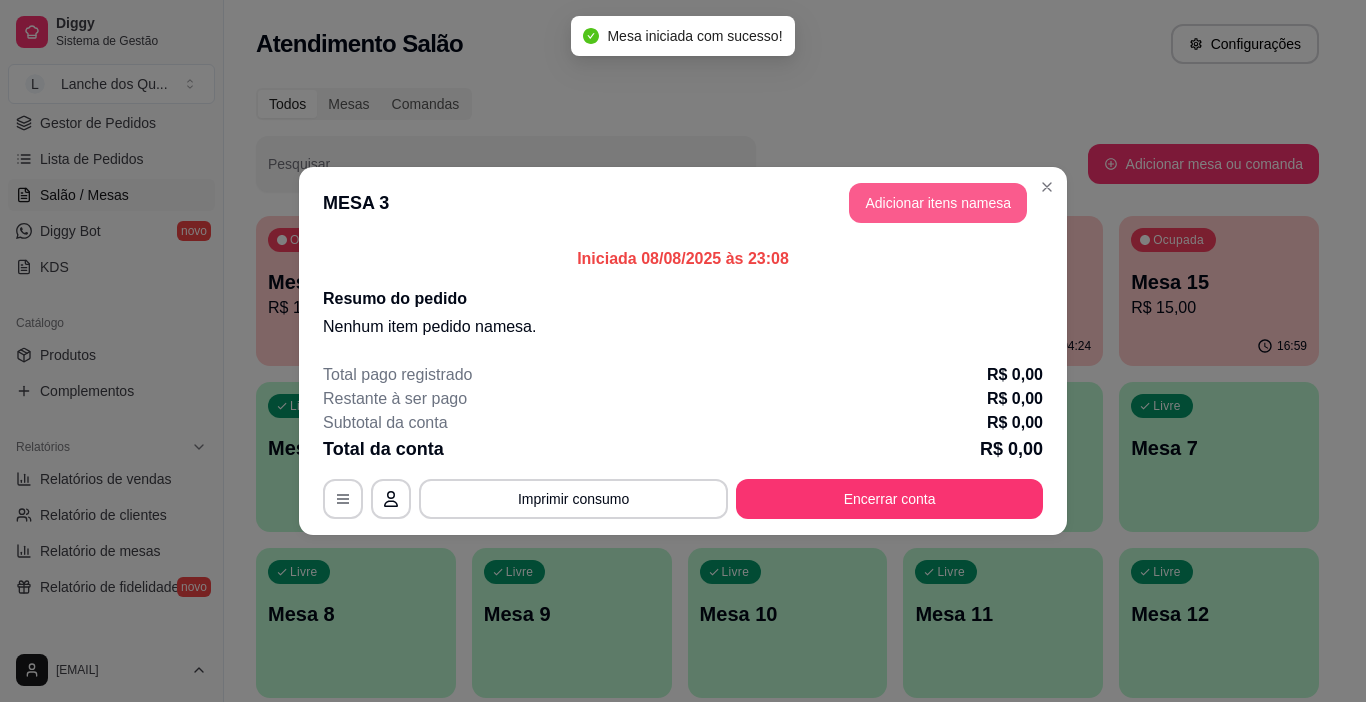 click on "Adicionar itens na  mesa" at bounding box center [938, 203] 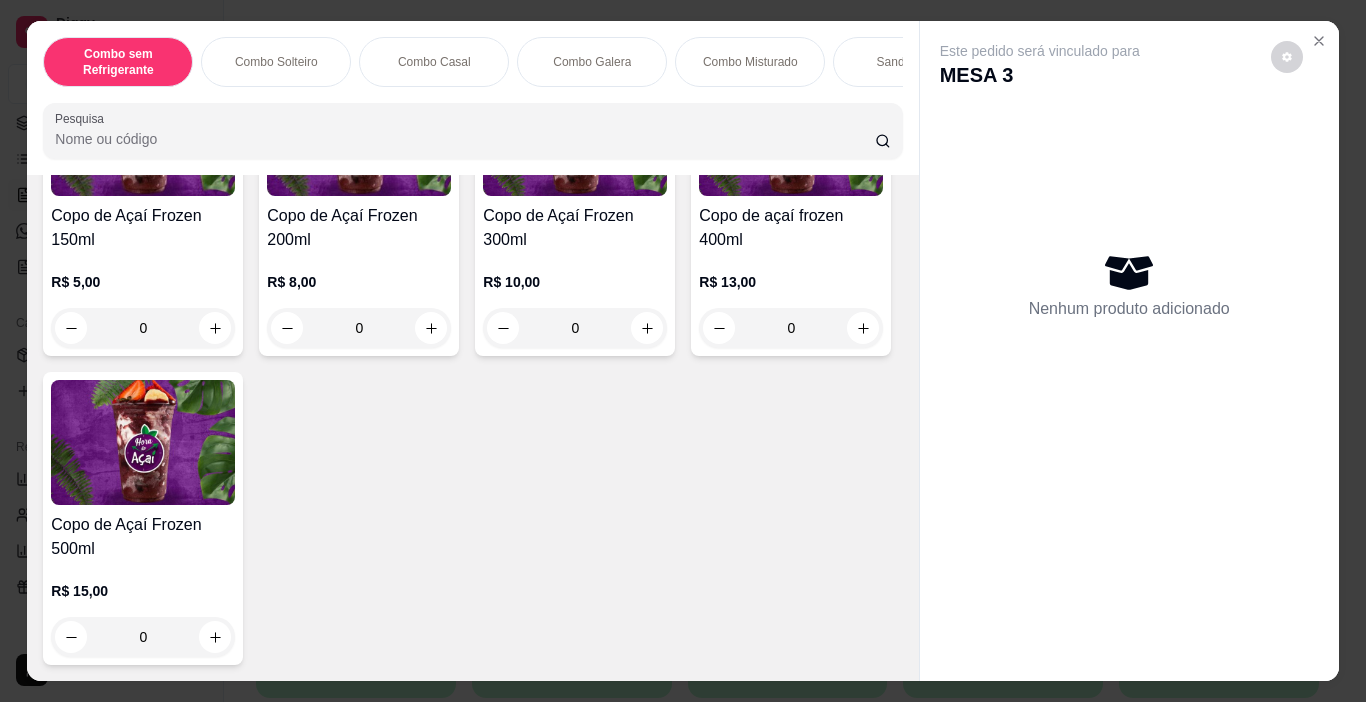 scroll, scrollTop: 4700, scrollLeft: 0, axis: vertical 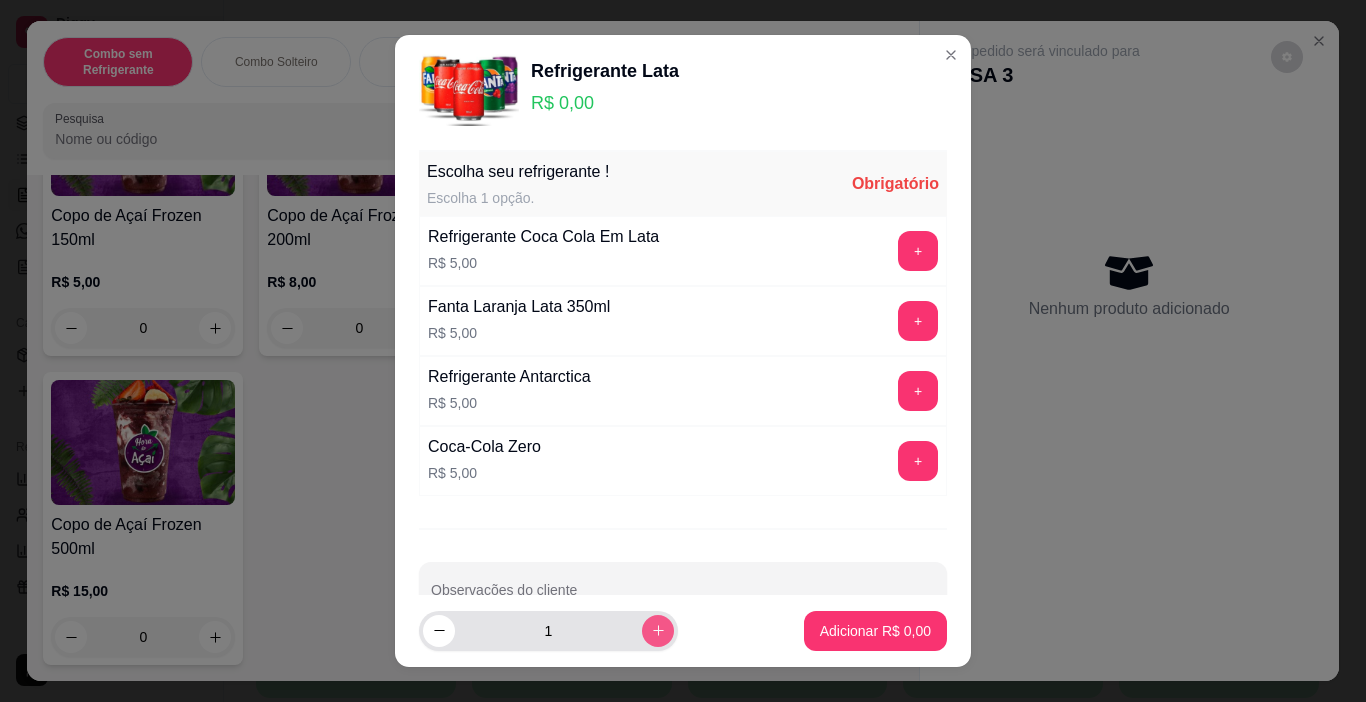 click 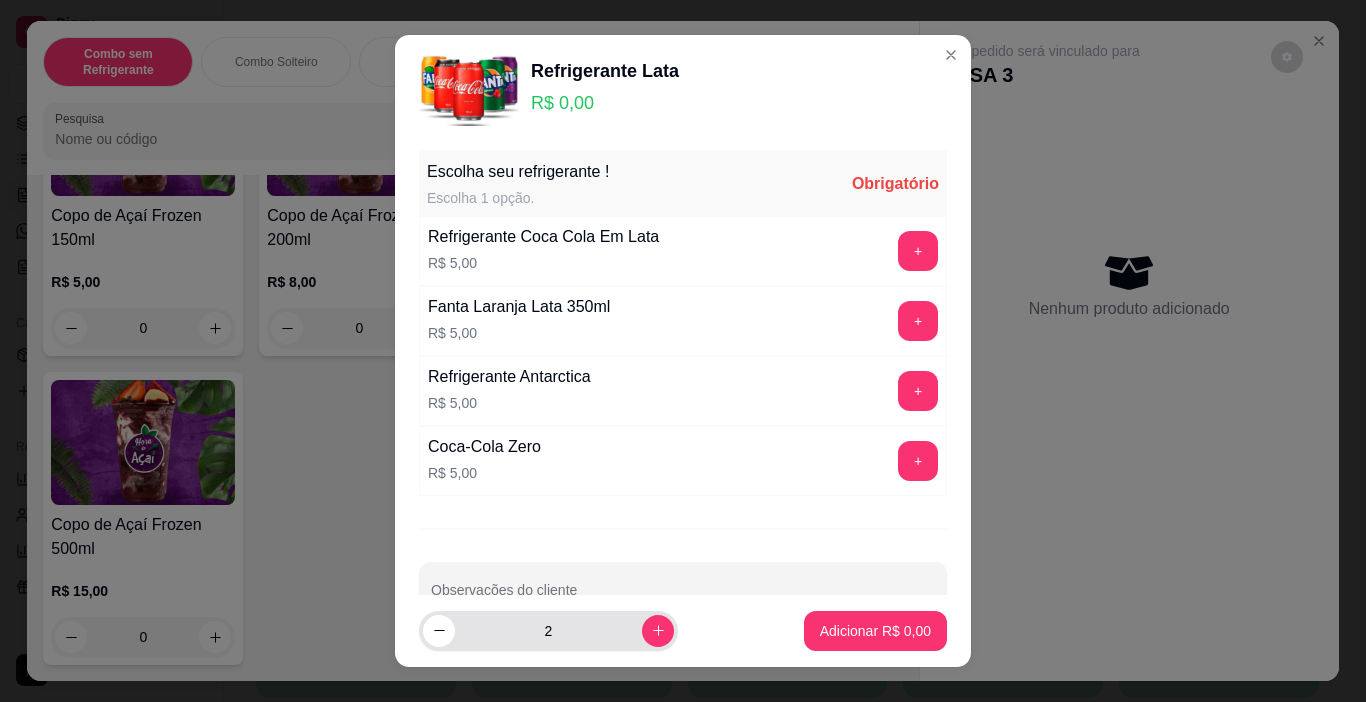 click at bounding box center [439, 631] 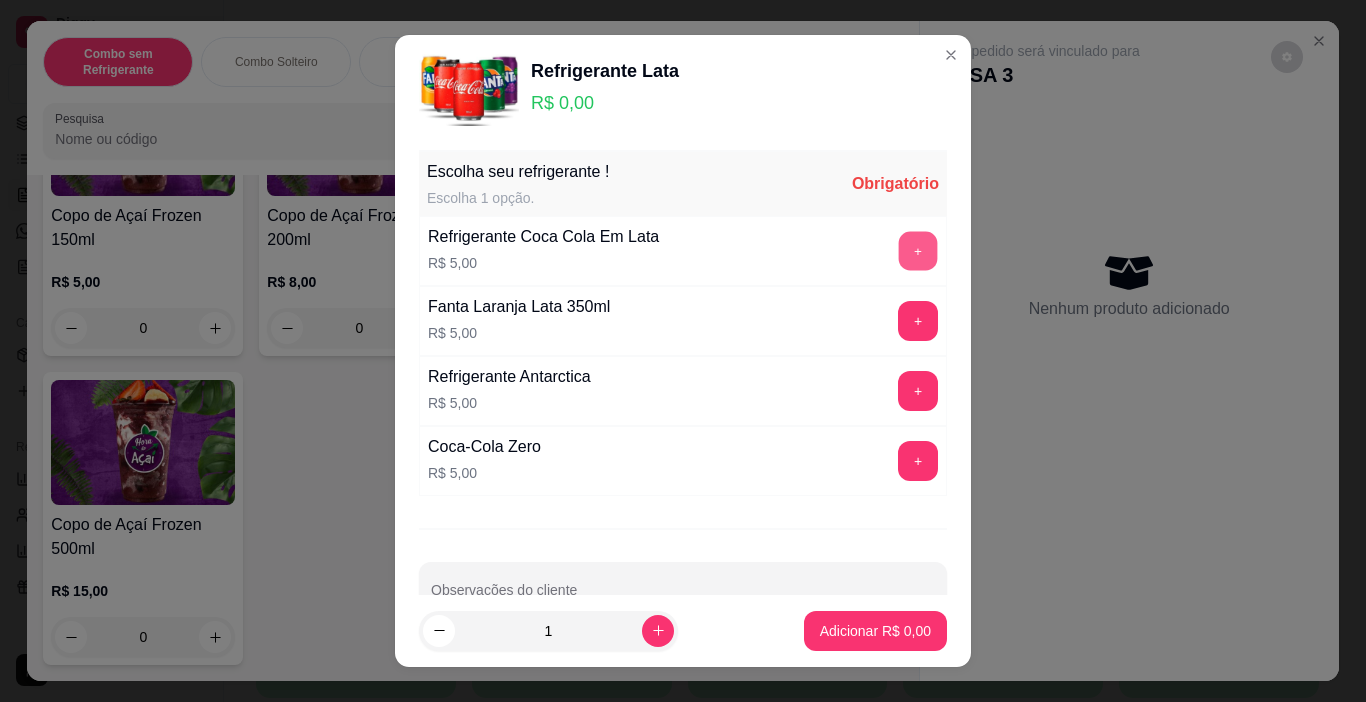 click on "+" at bounding box center (918, 251) 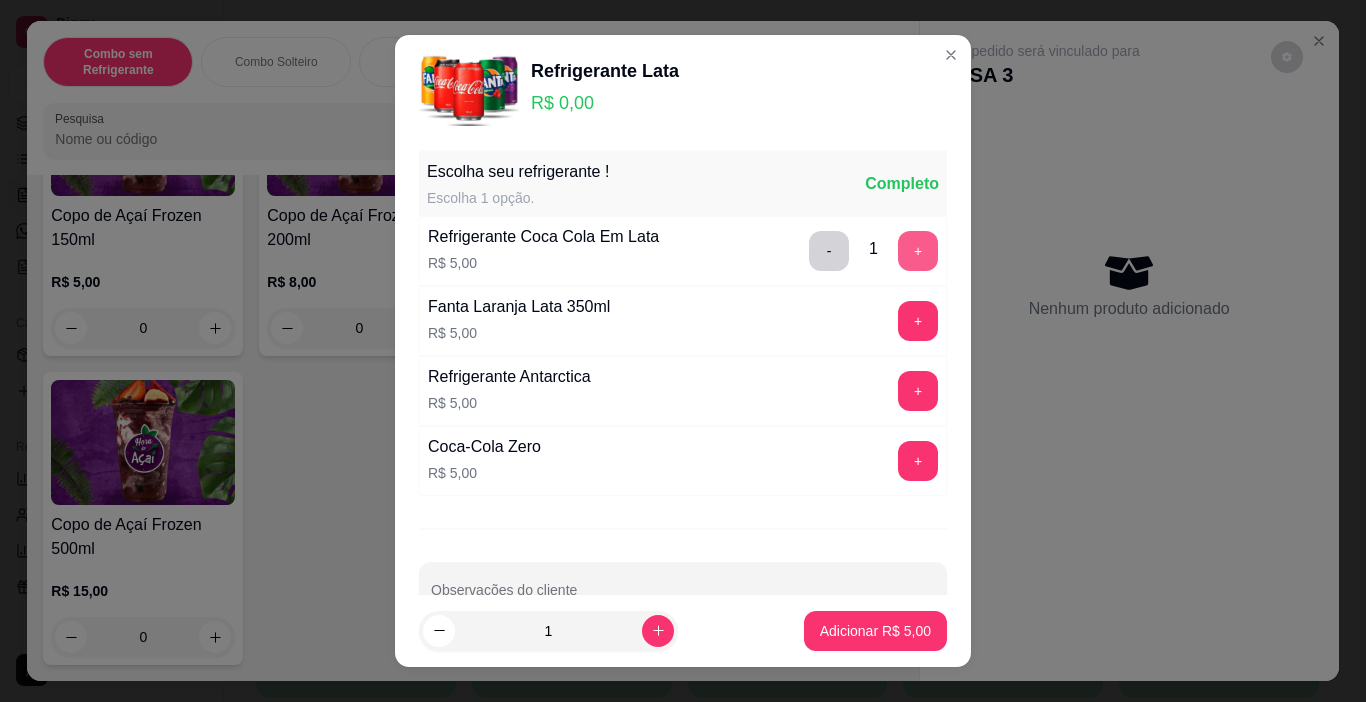 click on "+" at bounding box center (918, 251) 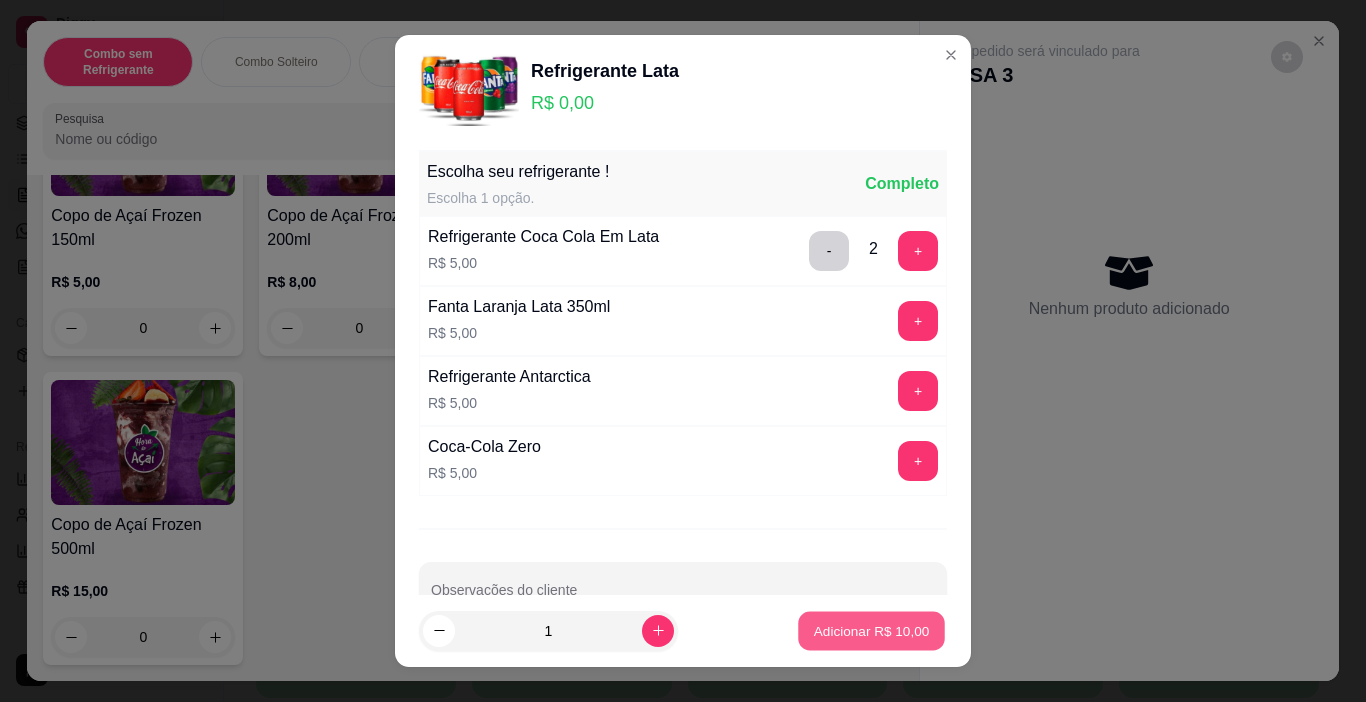 click on "Adicionar   R$ 10,00" at bounding box center (872, 630) 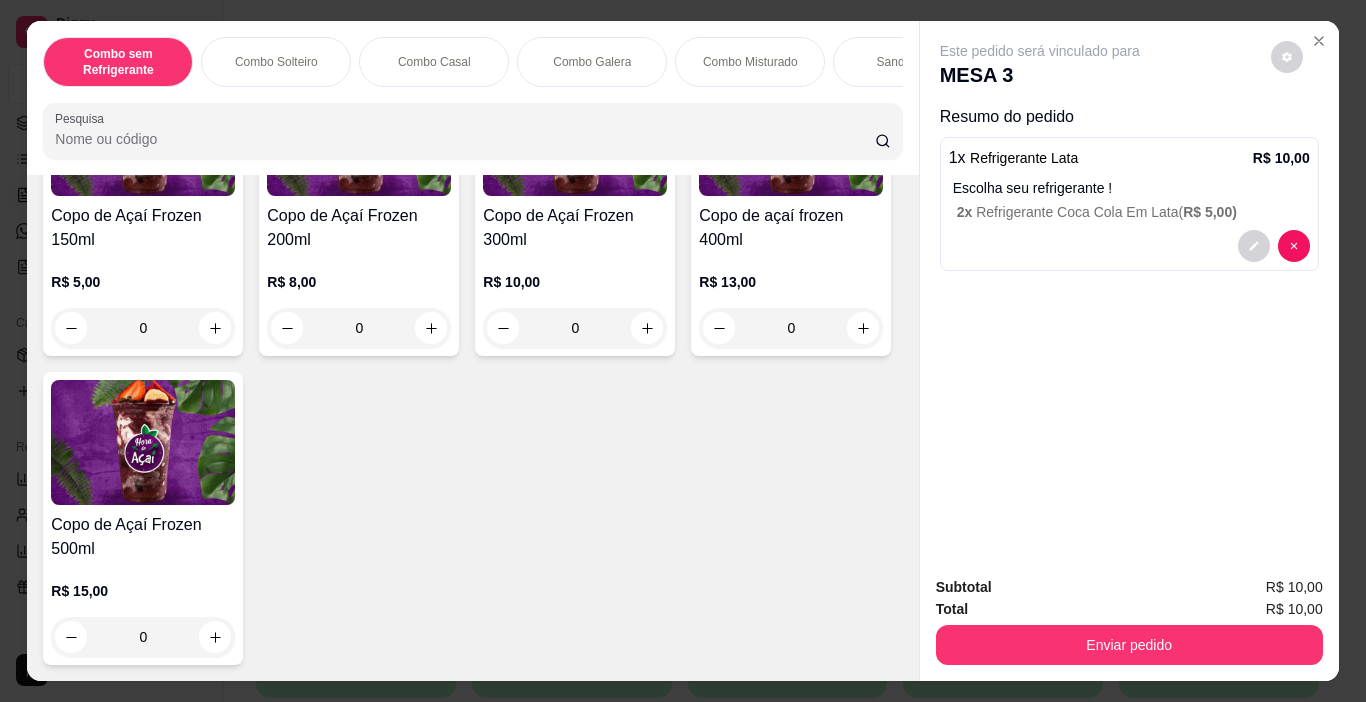 click on "Enviar pedido" at bounding box center [1129, 642] 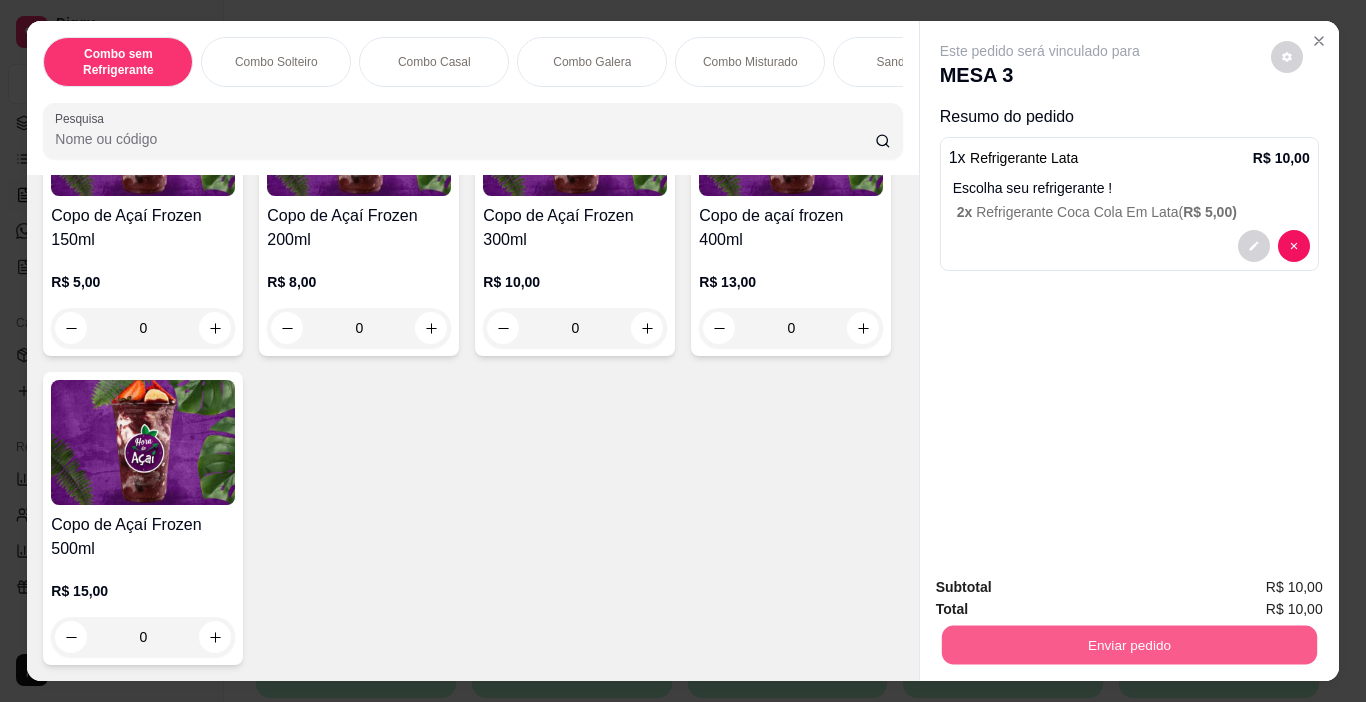 click on "Enviar pedido" at bounding box center (1128, 645) 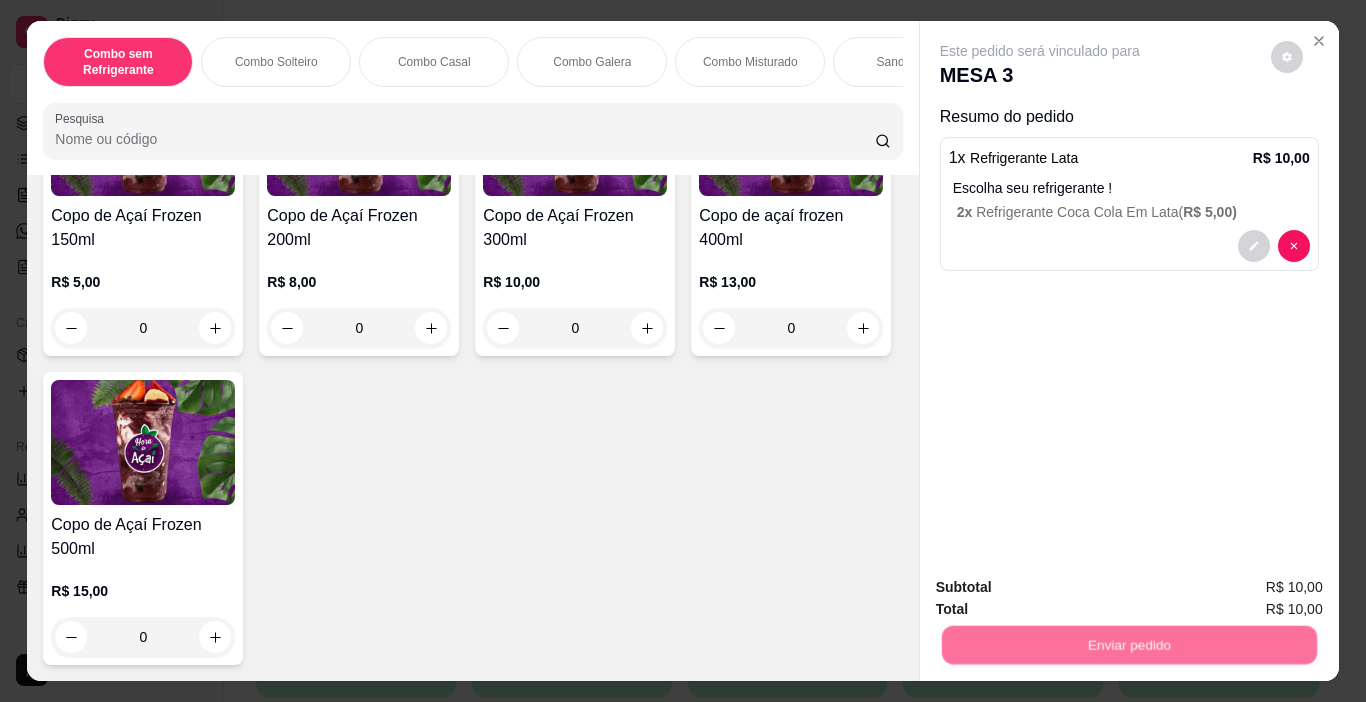 click on "Não registrar e enviar pedido" at bounding box center [1063, 588] 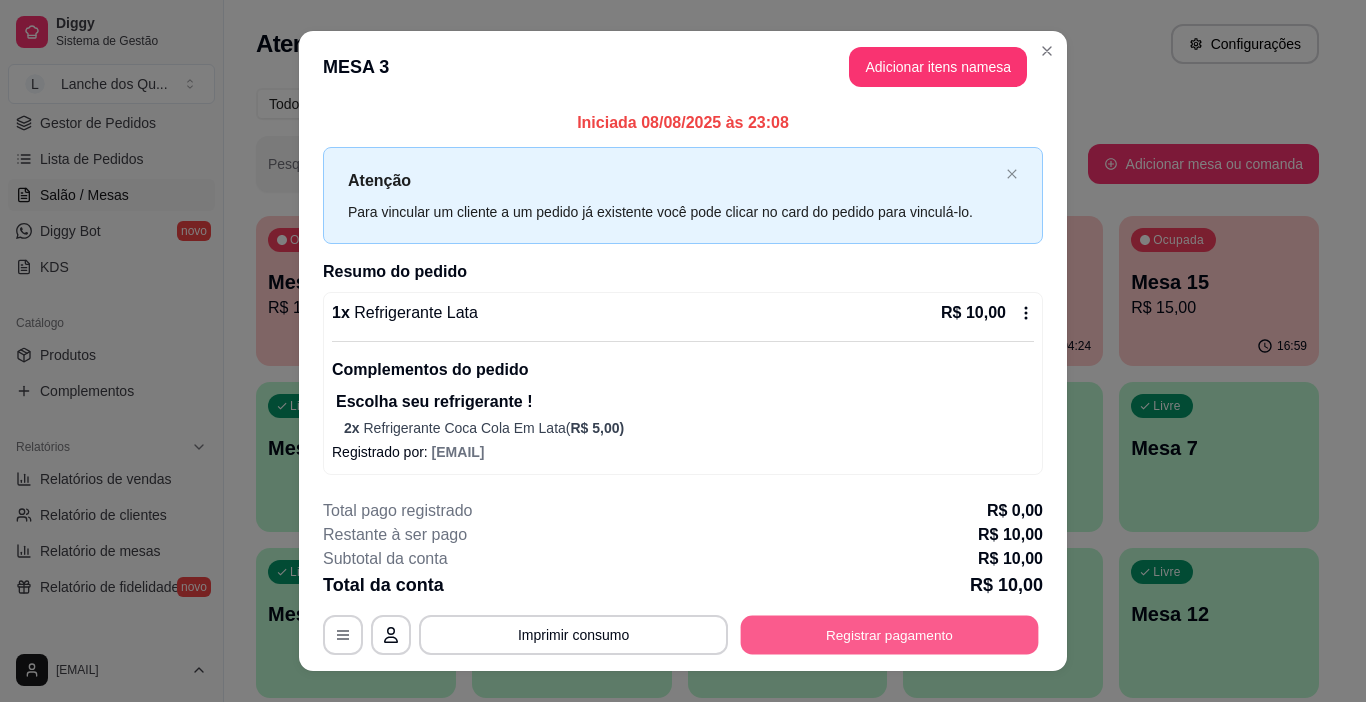 click on "Registrar pagamento" at bounding box center (890, 635) 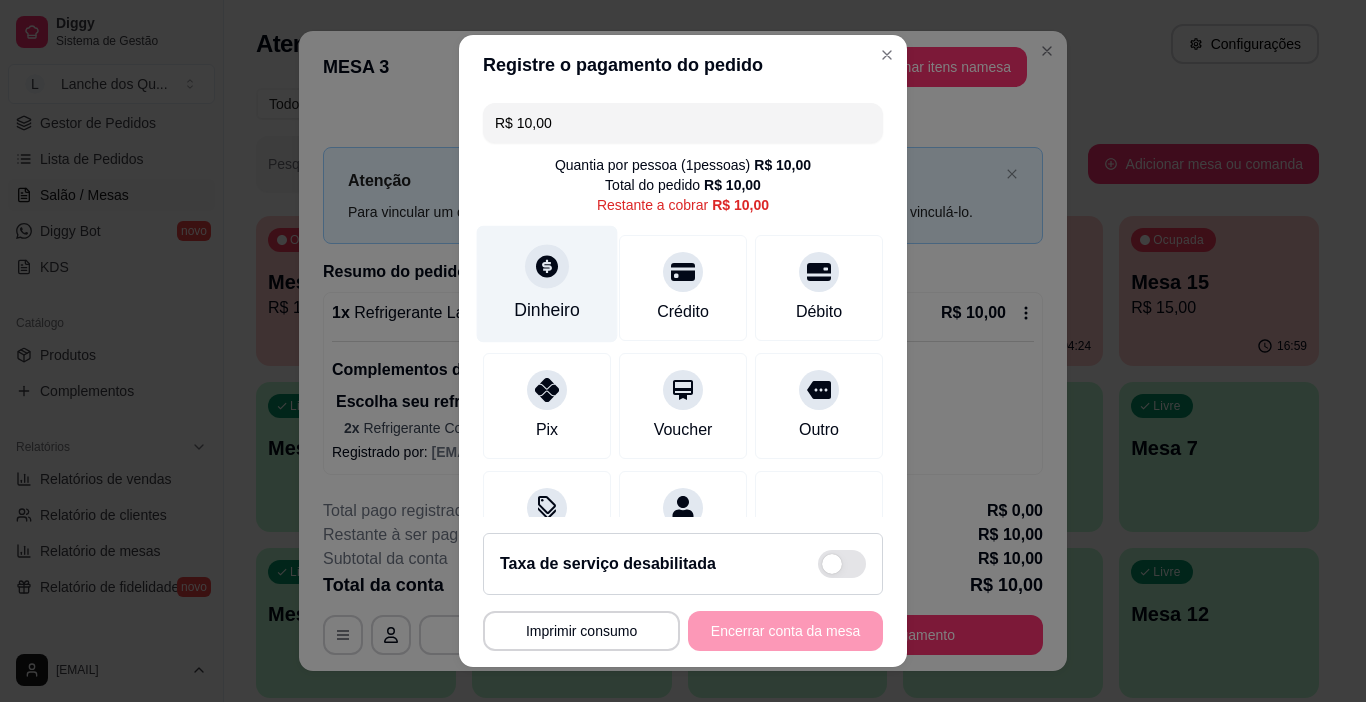 click on "Dinheiro" at bounding box center [547, 310] 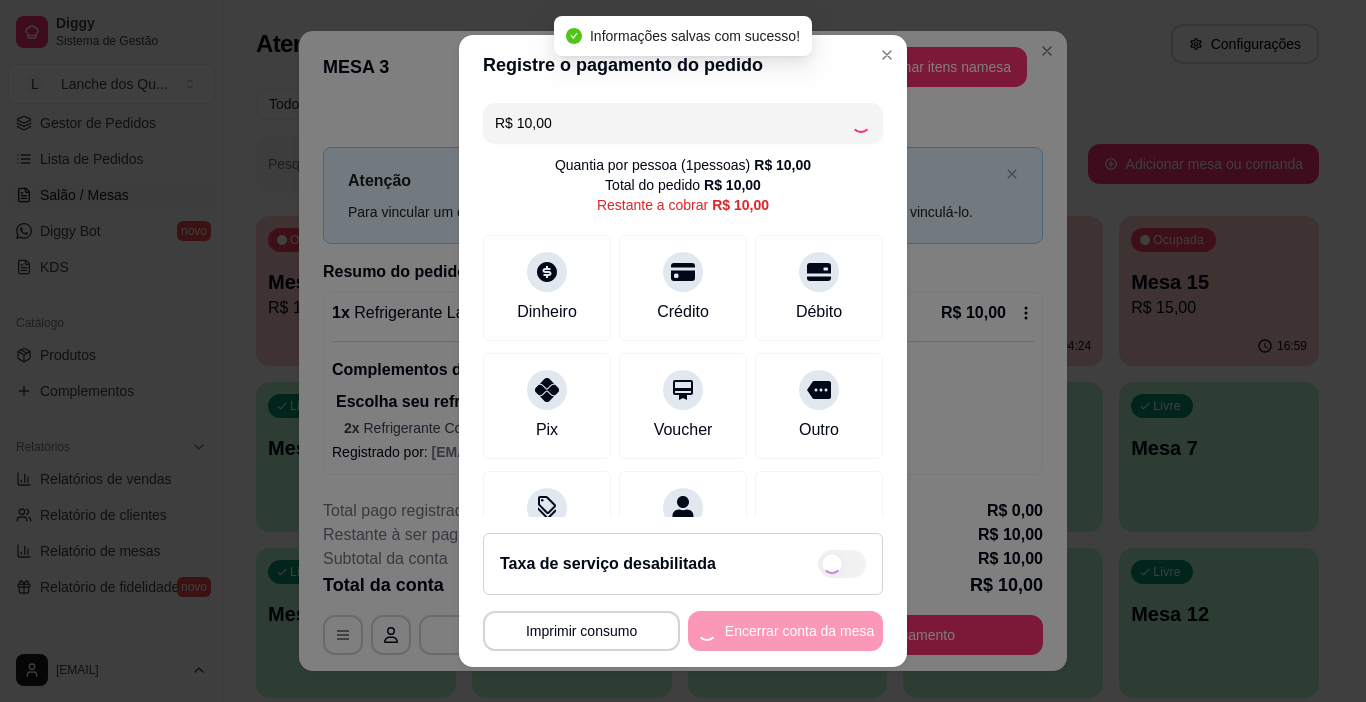 type on "R$ 0,00" 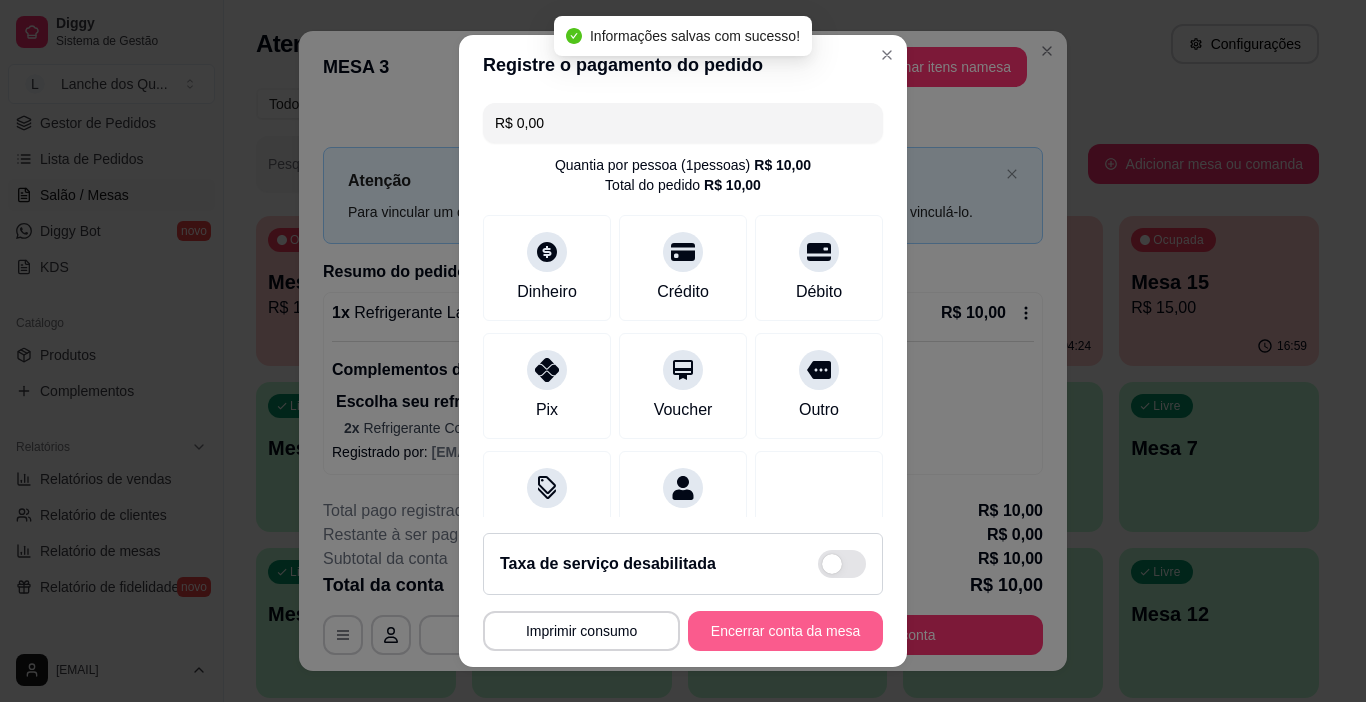 click on "Encerrar conta da mesa" at bounding box center [785, 631] 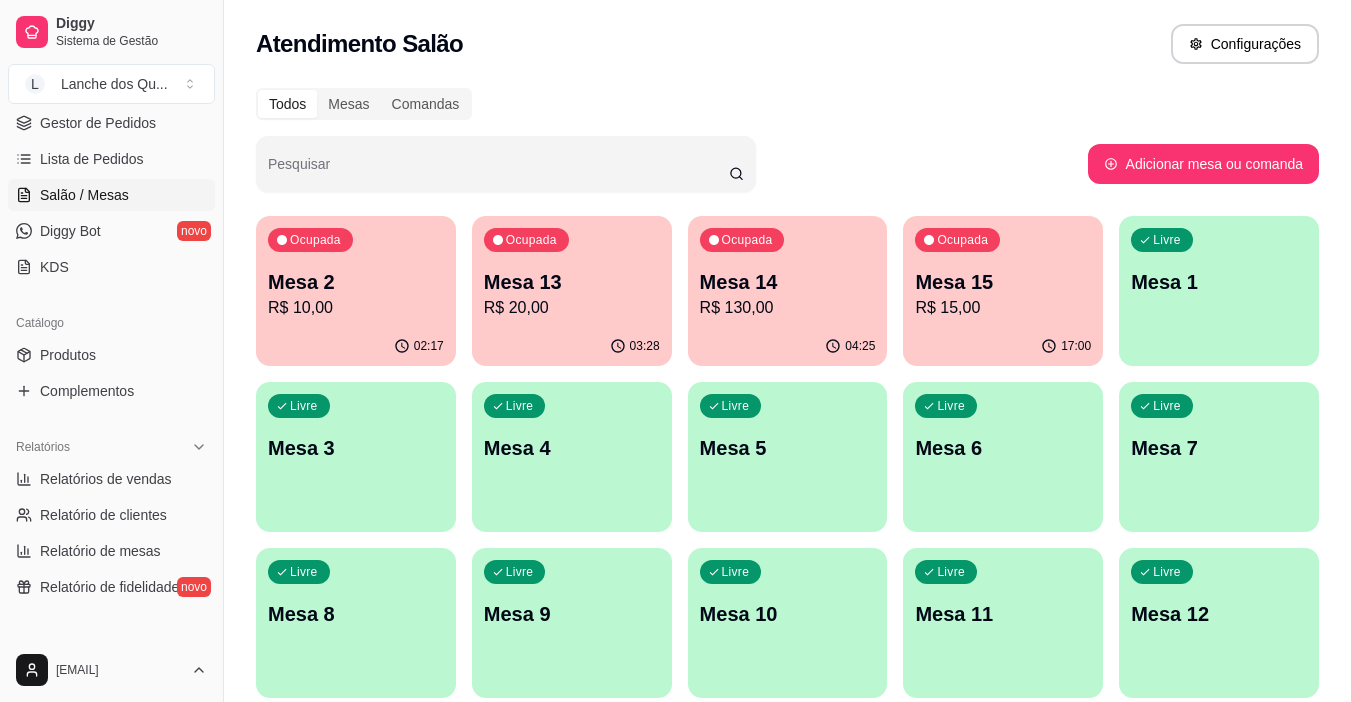 click on "Livre Mesa 1" at bounding box center [1219, 279] 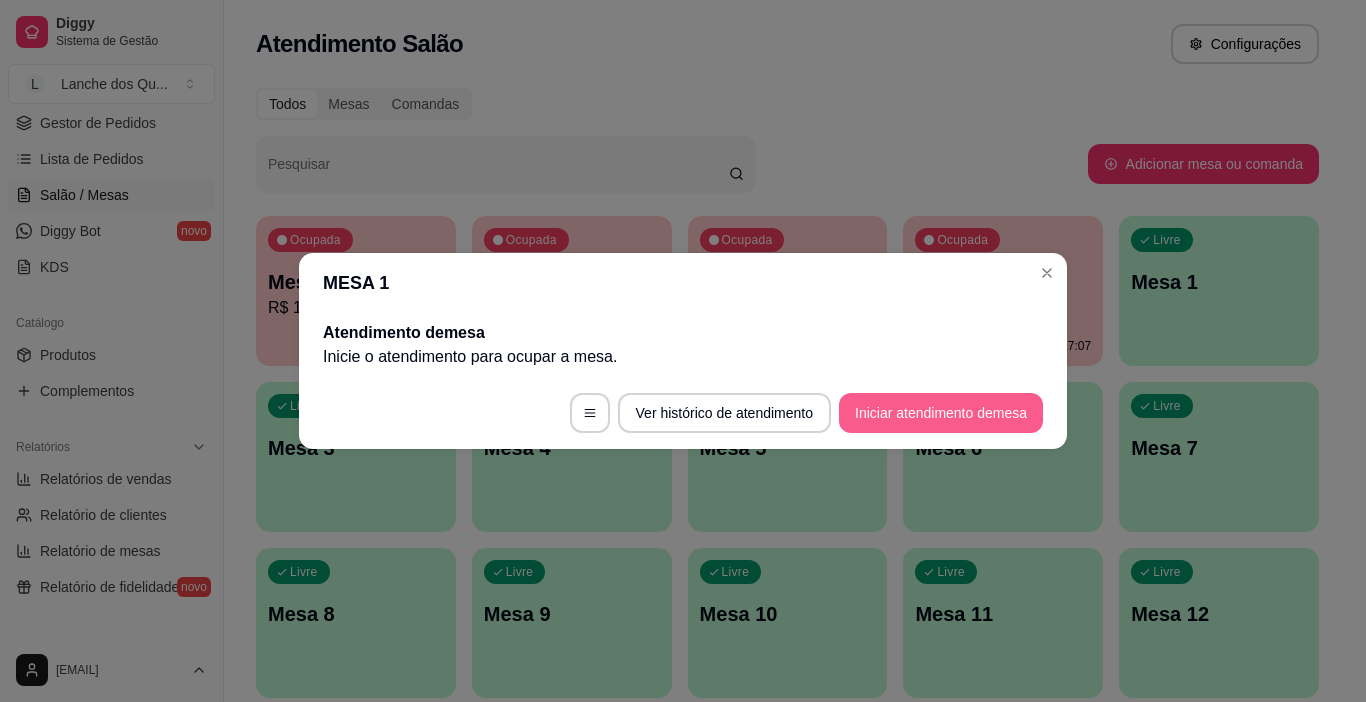 click on "Iniciar atendimento de  mesa" at bounding box center (941, 413) 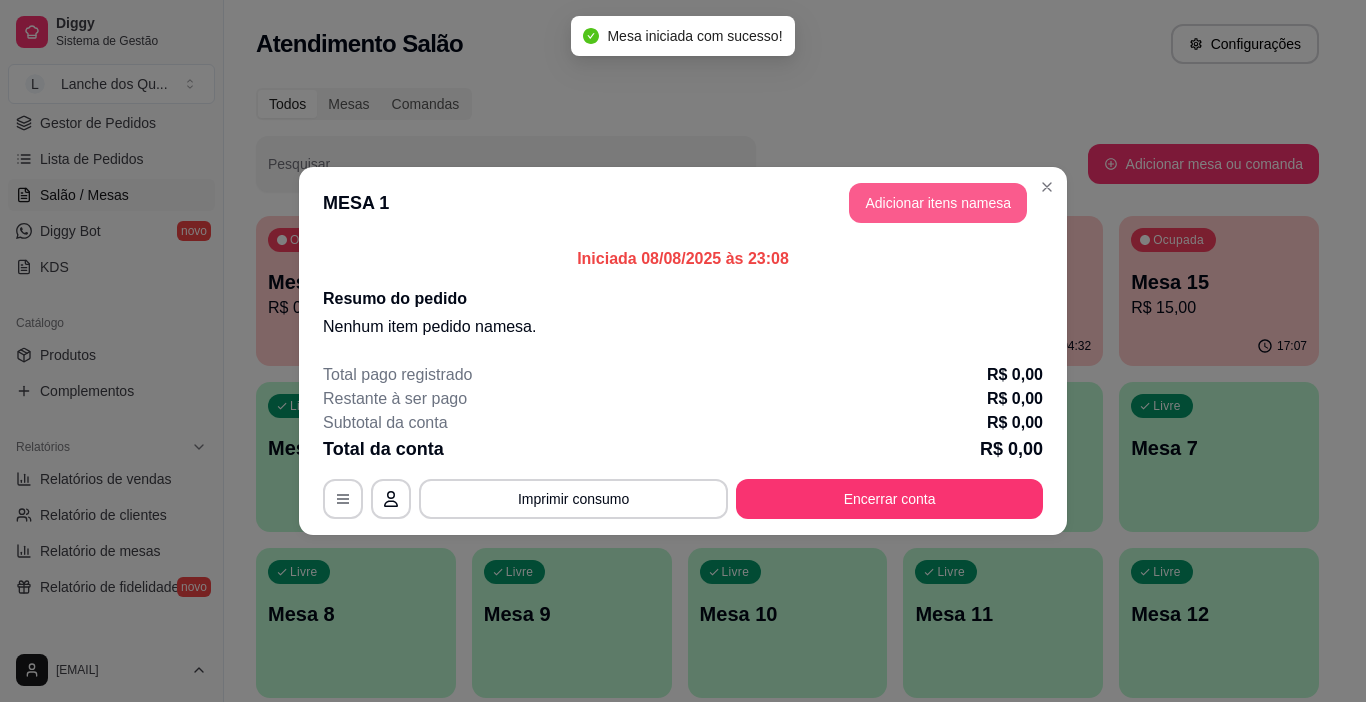 click on "Adicionar itens na  mesa" at bounding box center [938, 203] 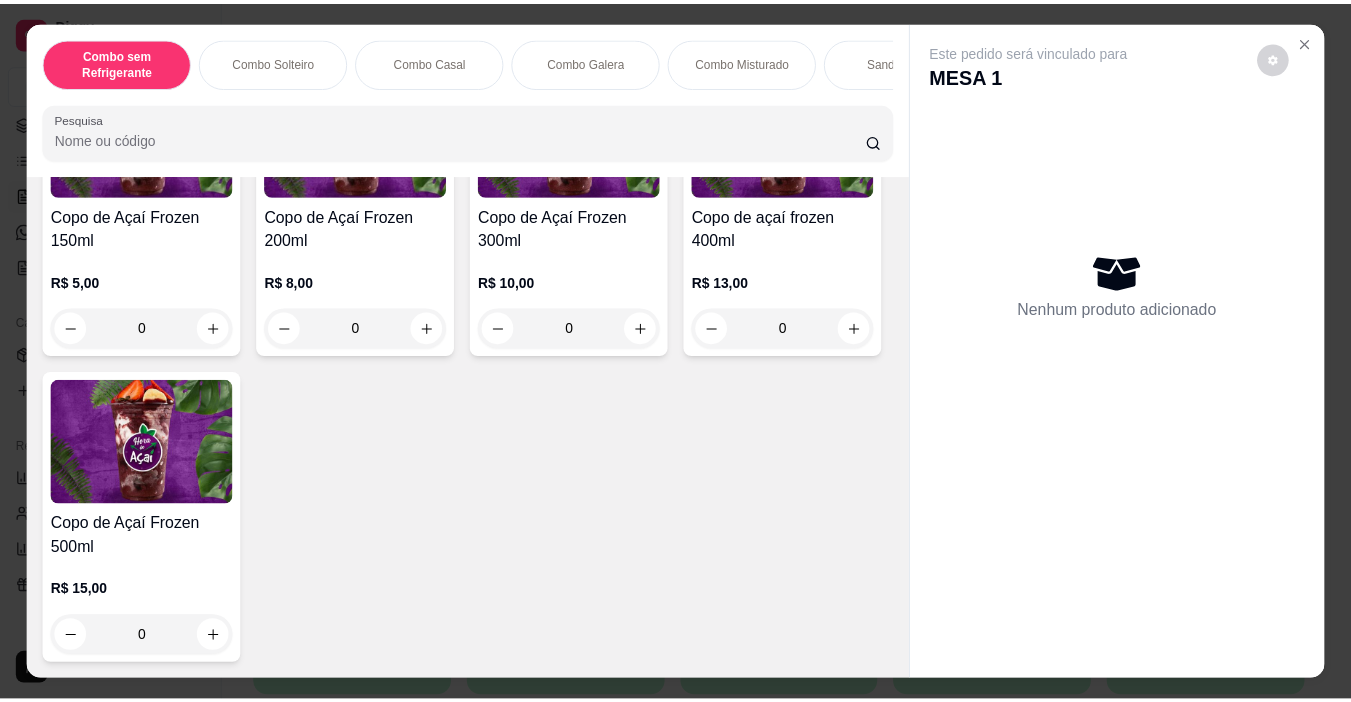 scroll, scrollTop: 4709, scrollLeft: 0, axis: vertical 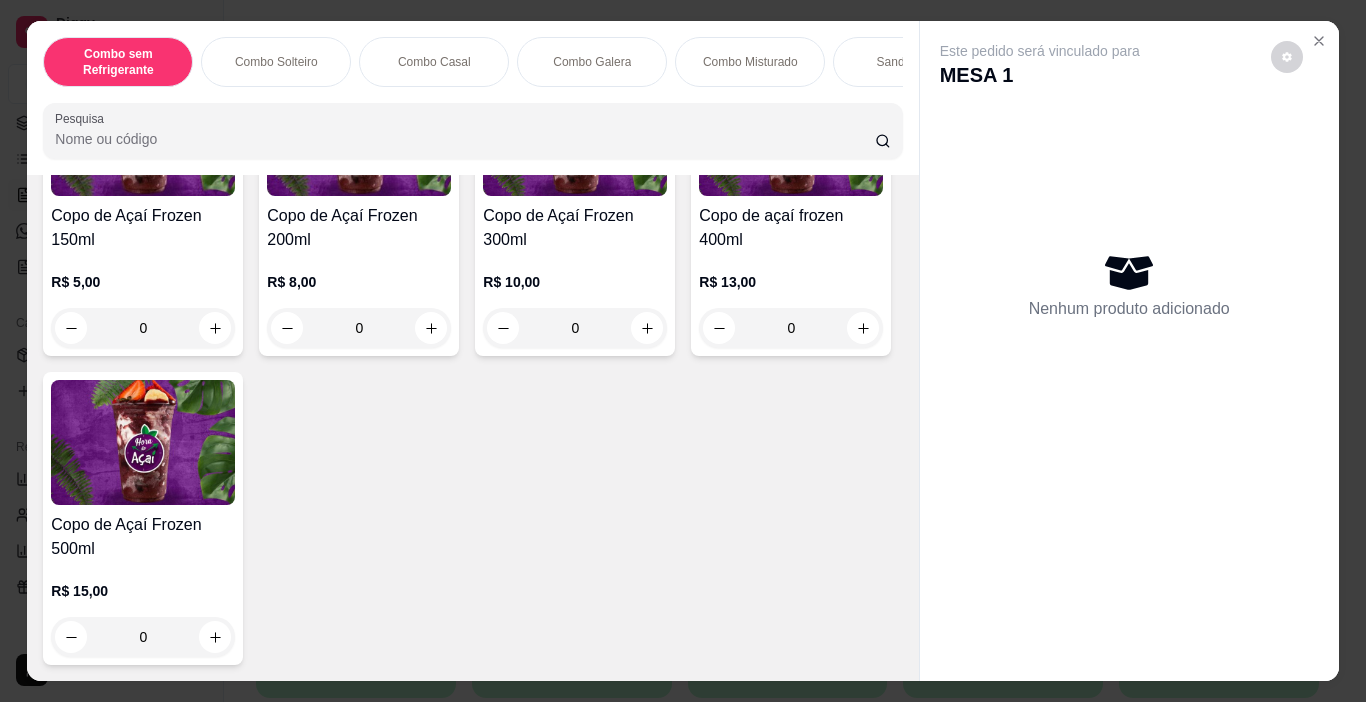 click on "0" at bounding box center [575, -21] 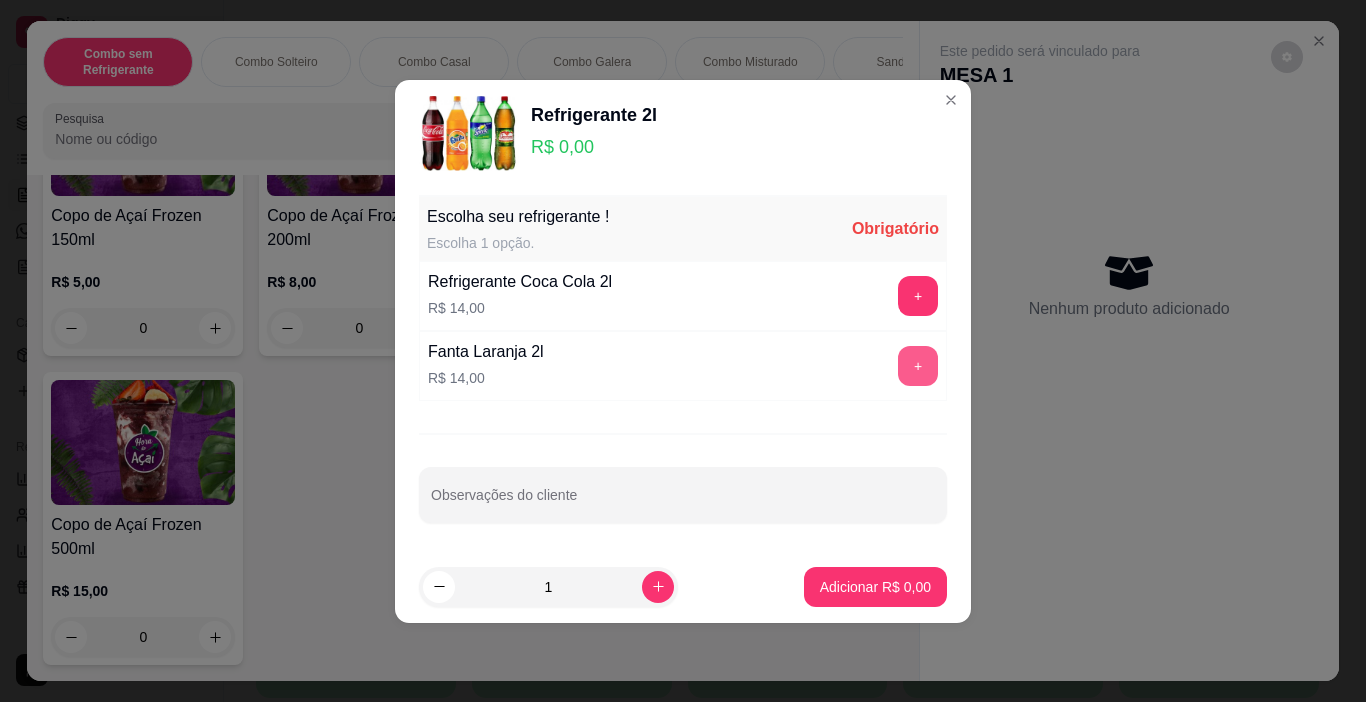 click on "+" at bounding box center (918, 366) 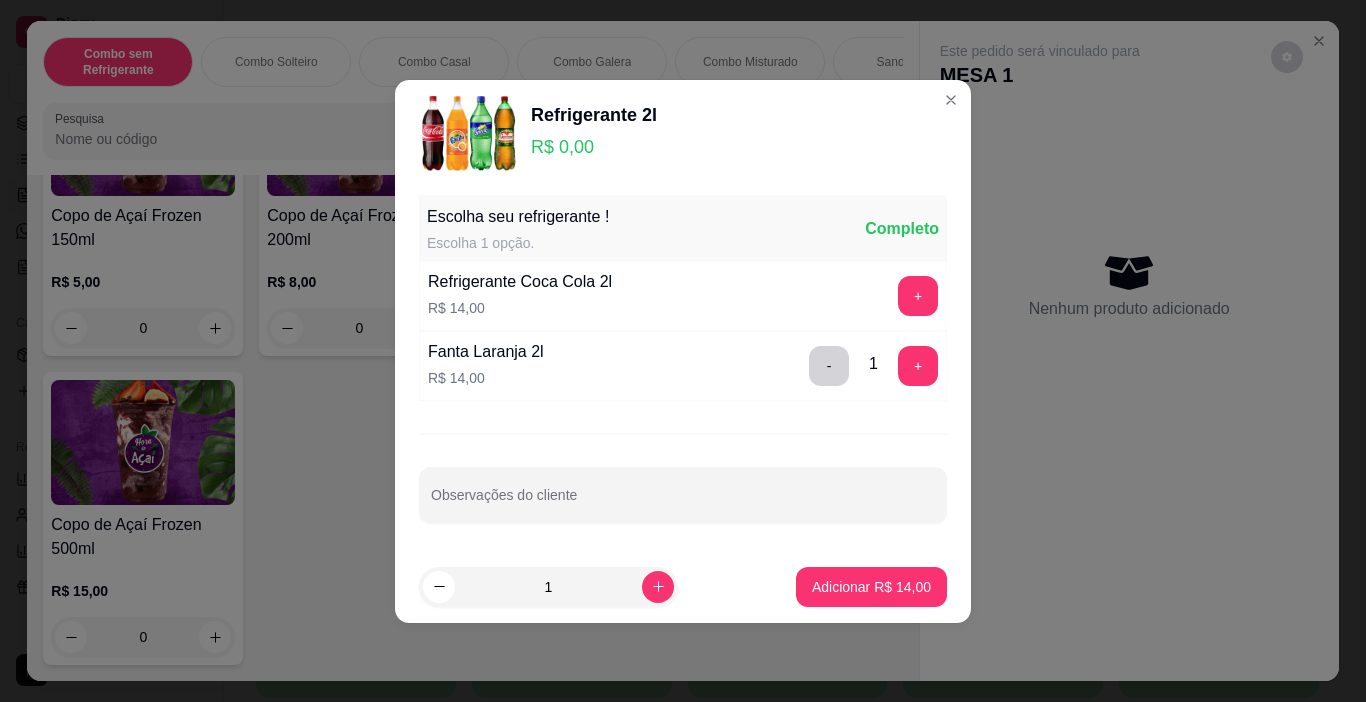 click on "Adicionar   R$ 14,00" at bounding box center [871, 587] 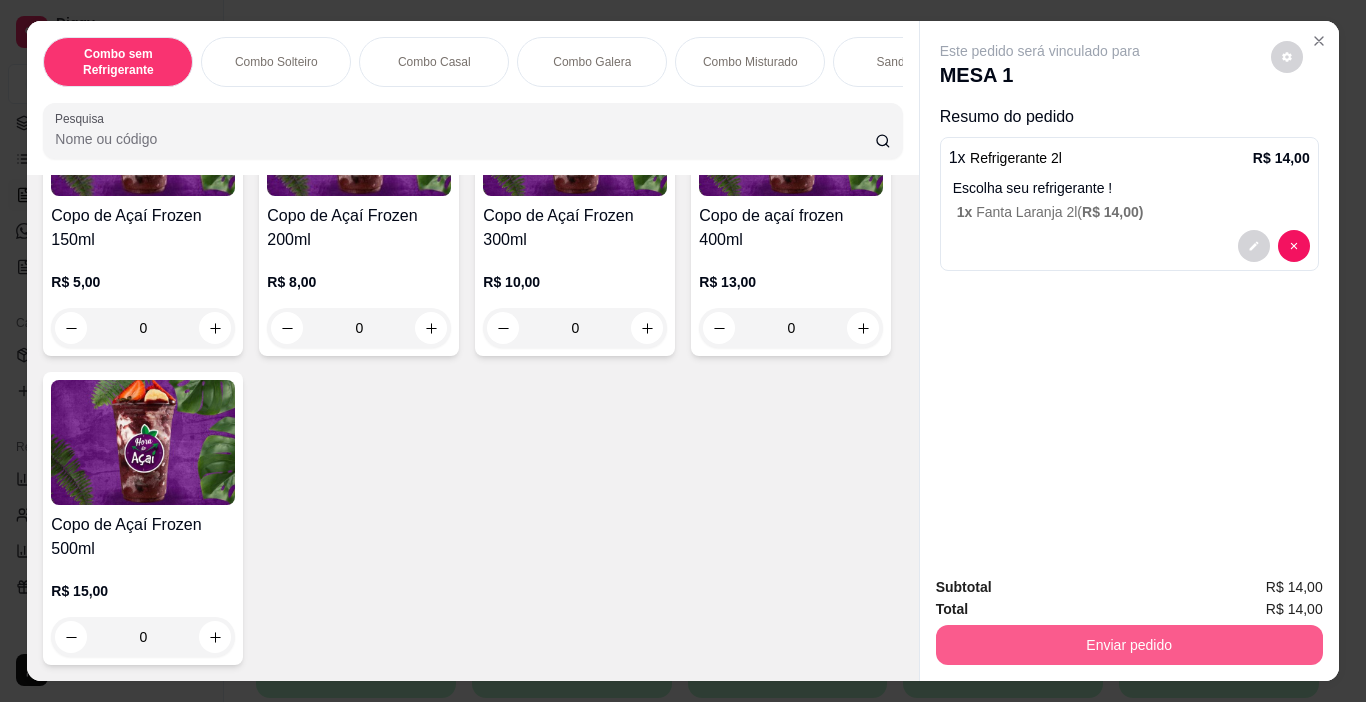 click on "Enviar pedido" at bounding box center (1129, 645) 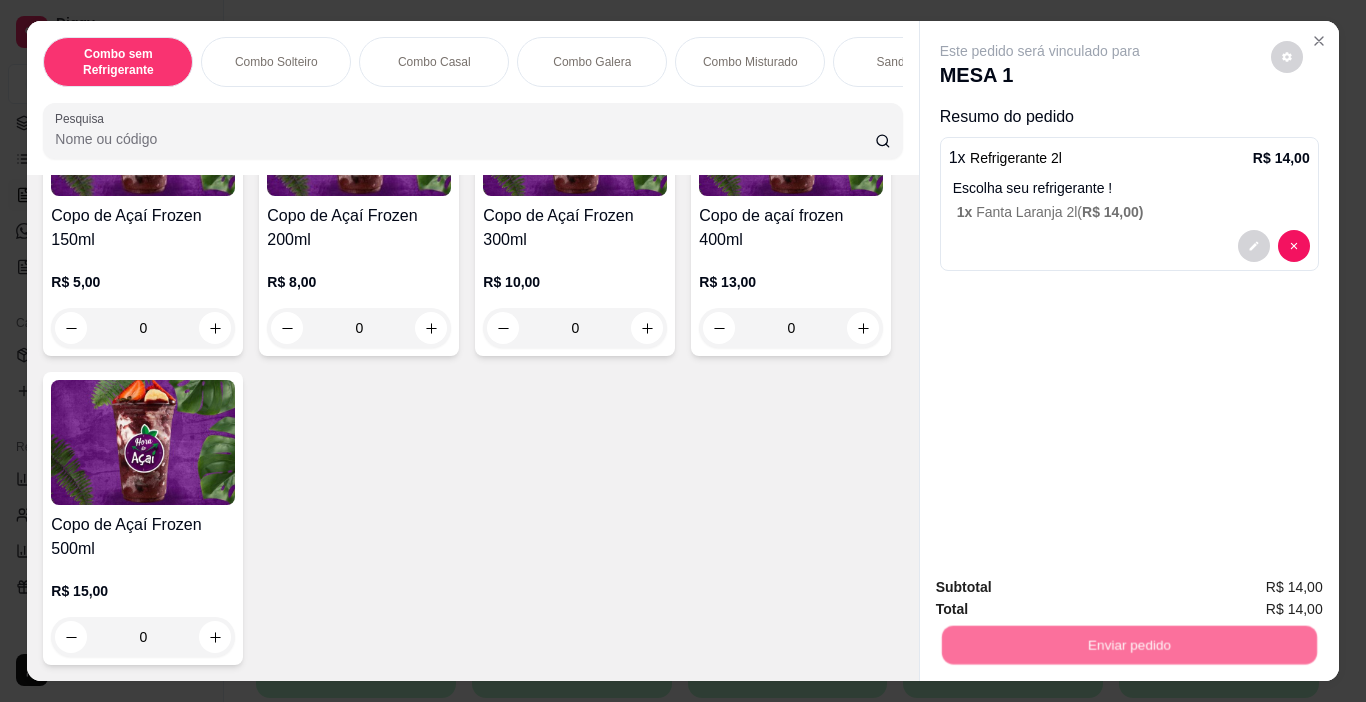 click on "Não registrar e enviar pedido" at bounding box center [1063, 587] 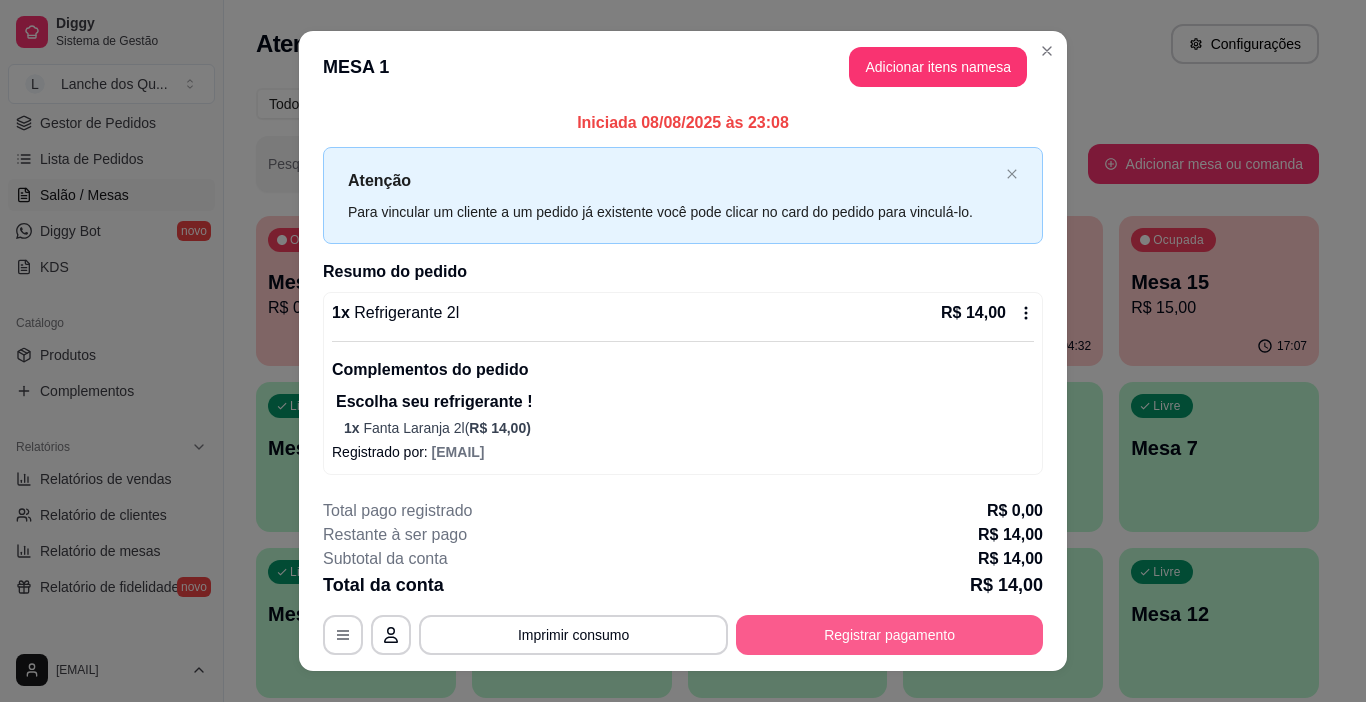click on "Registrar pagamento" at bounding box center [889, 635] 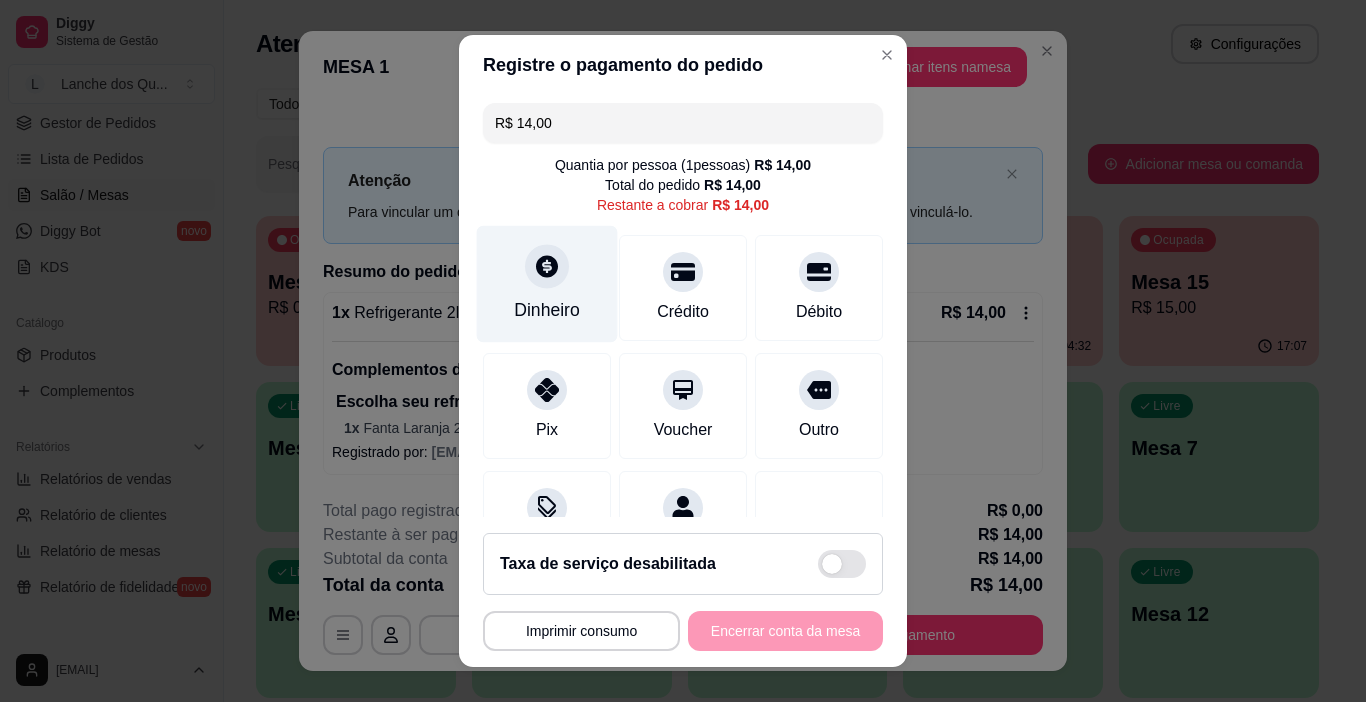 click on "Dinheiro" at bounding box center (547, 284) 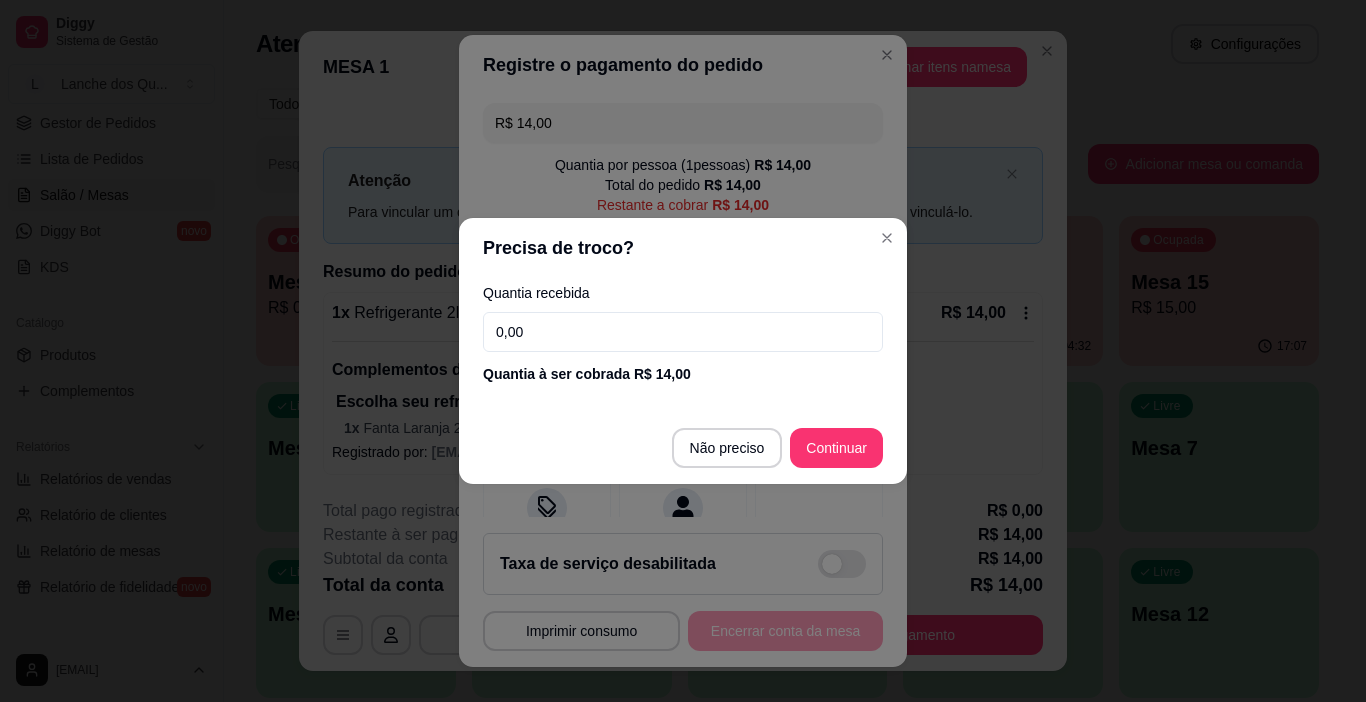 drag, startPoint x: 582, startPoint y: 344, endPoint x: 372, endPoint y: 320, distance: 211.36697 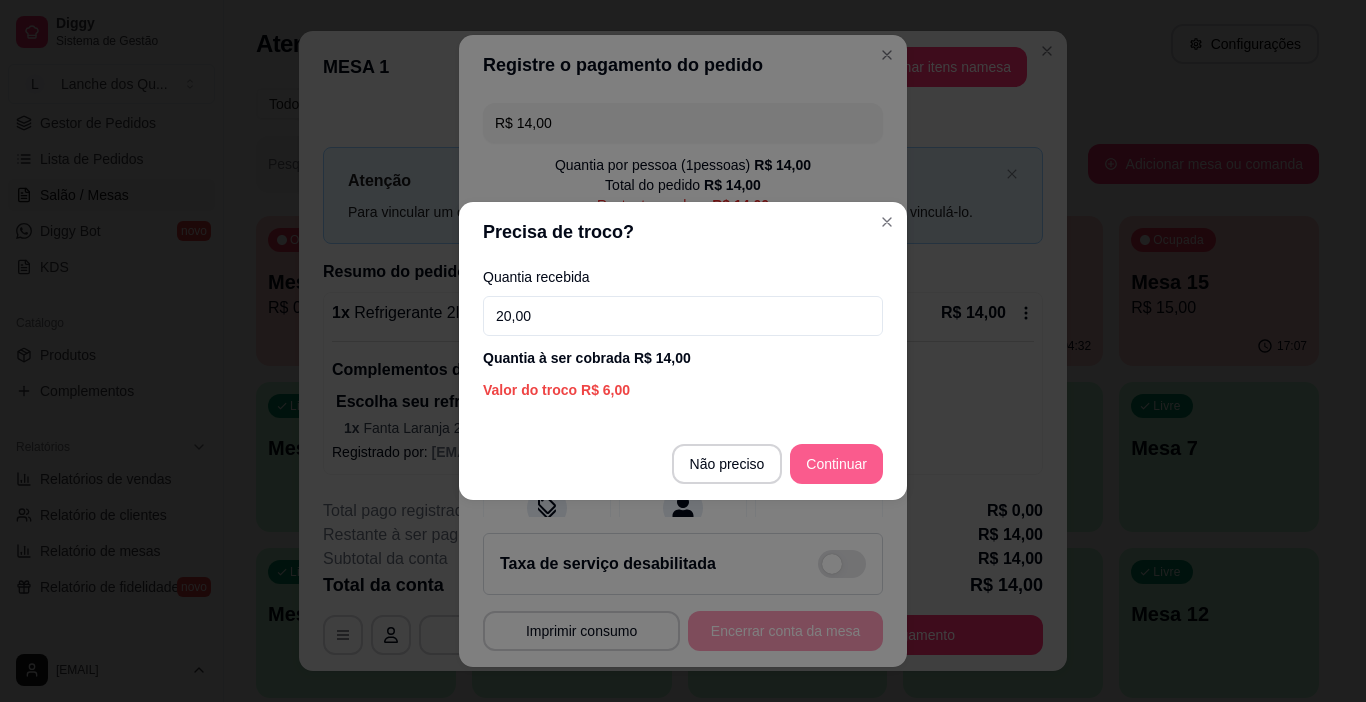 type on "20,00" 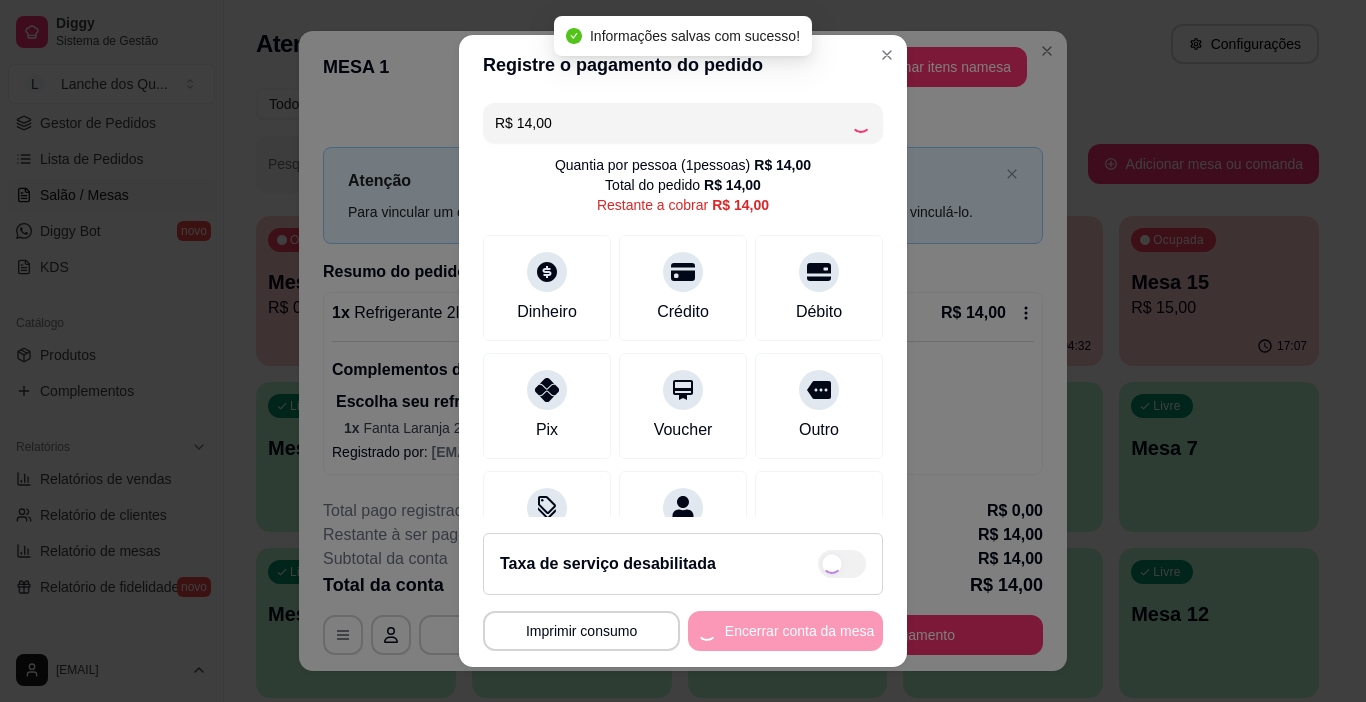 type on "R$ 0,00" 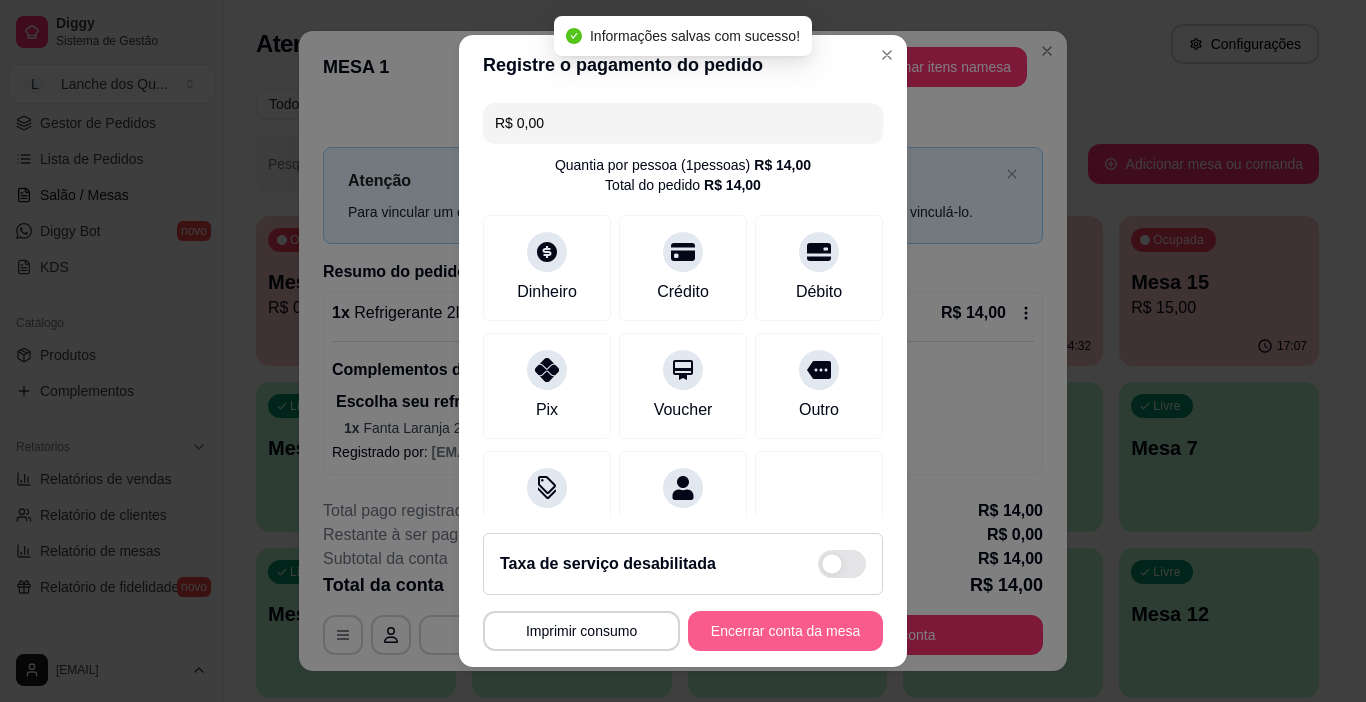 click on "Encerrar conta da mesa" at bounding box center (785, 631) 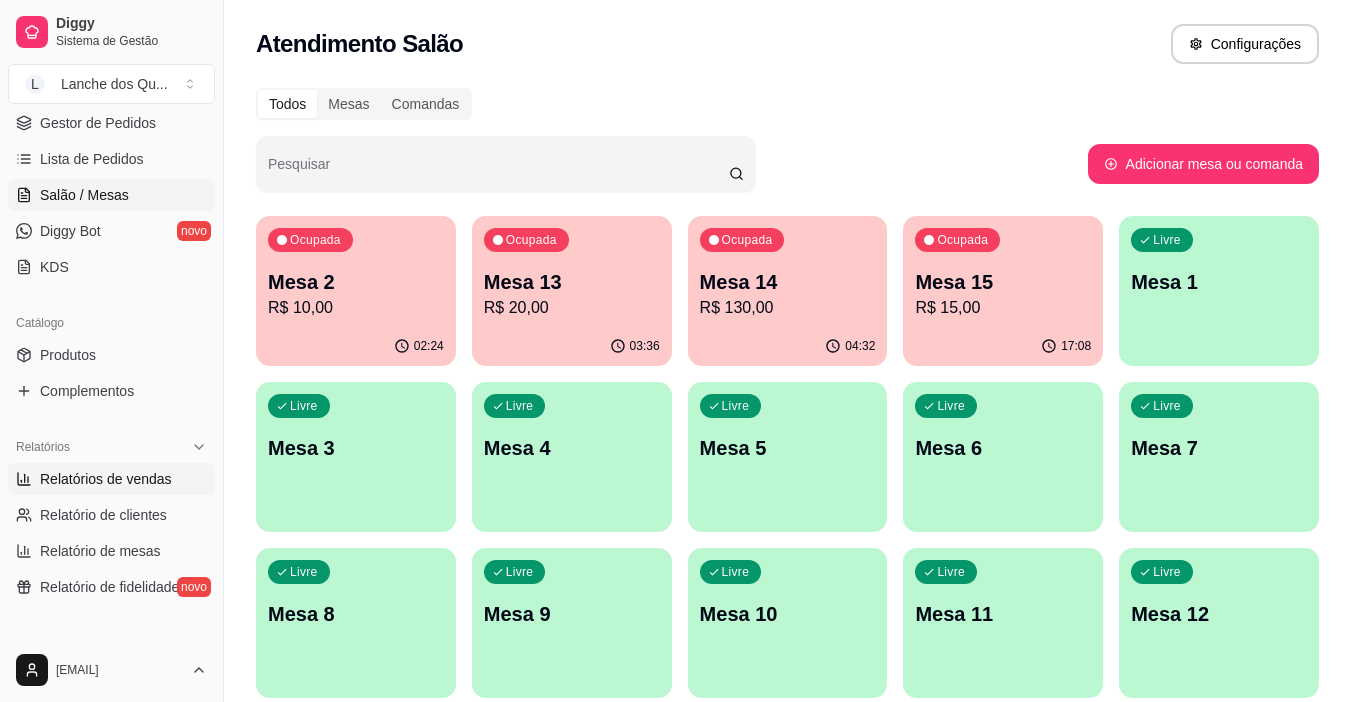click on "Relatórios de vendas" at bounding box center [106, 479] 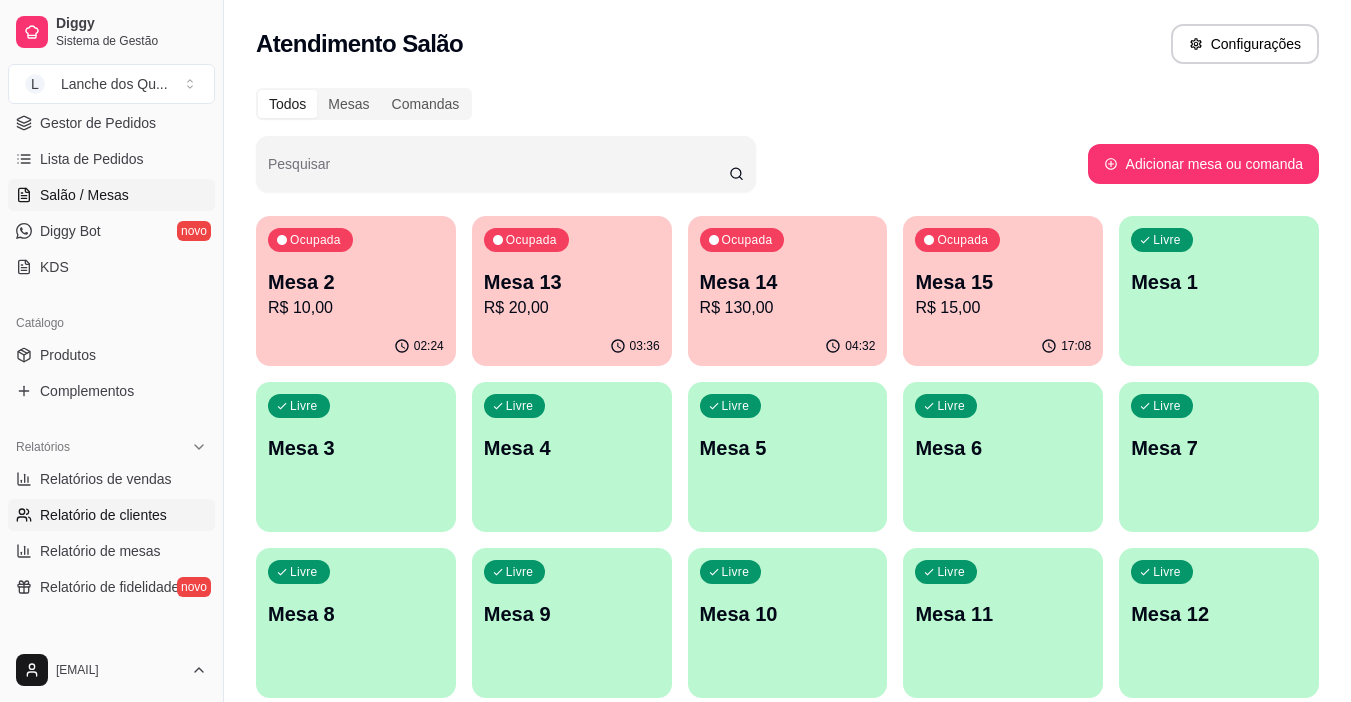 select on "ALL" 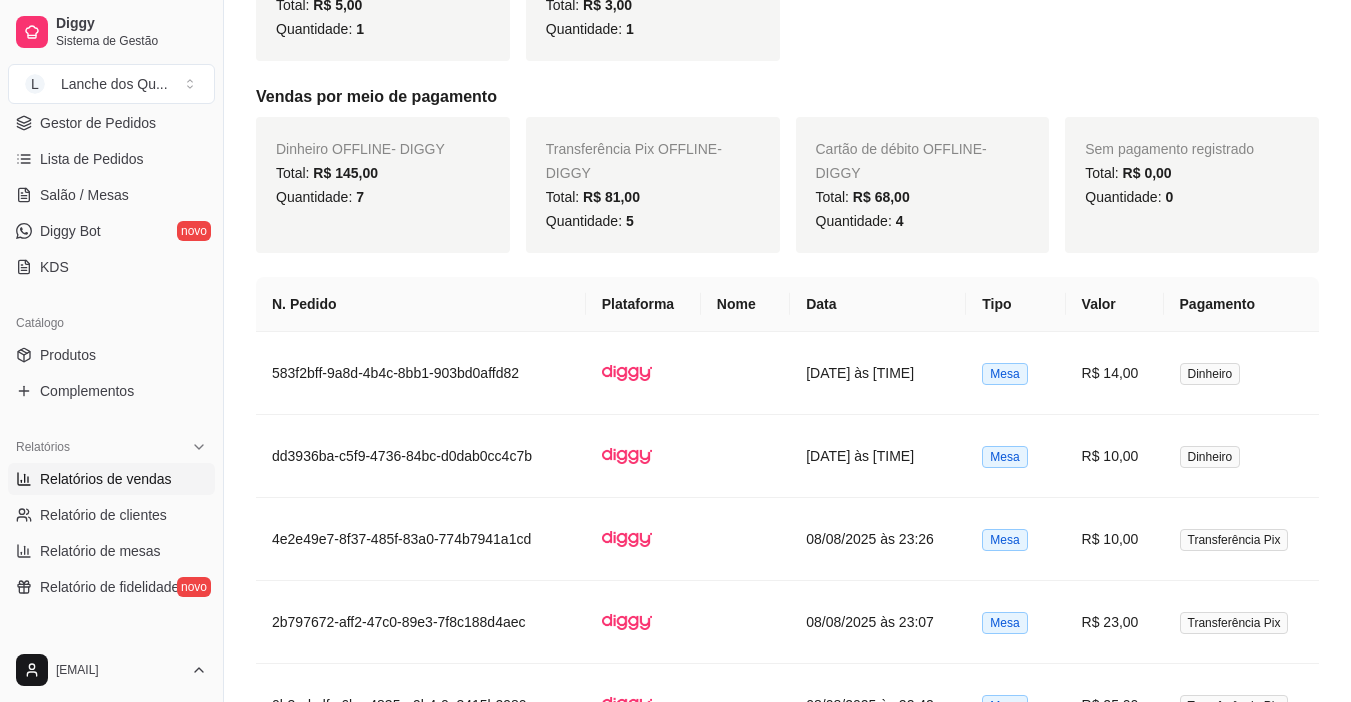 scroll, scrollTop: 800, scrollLeft: 0, axis: vertical 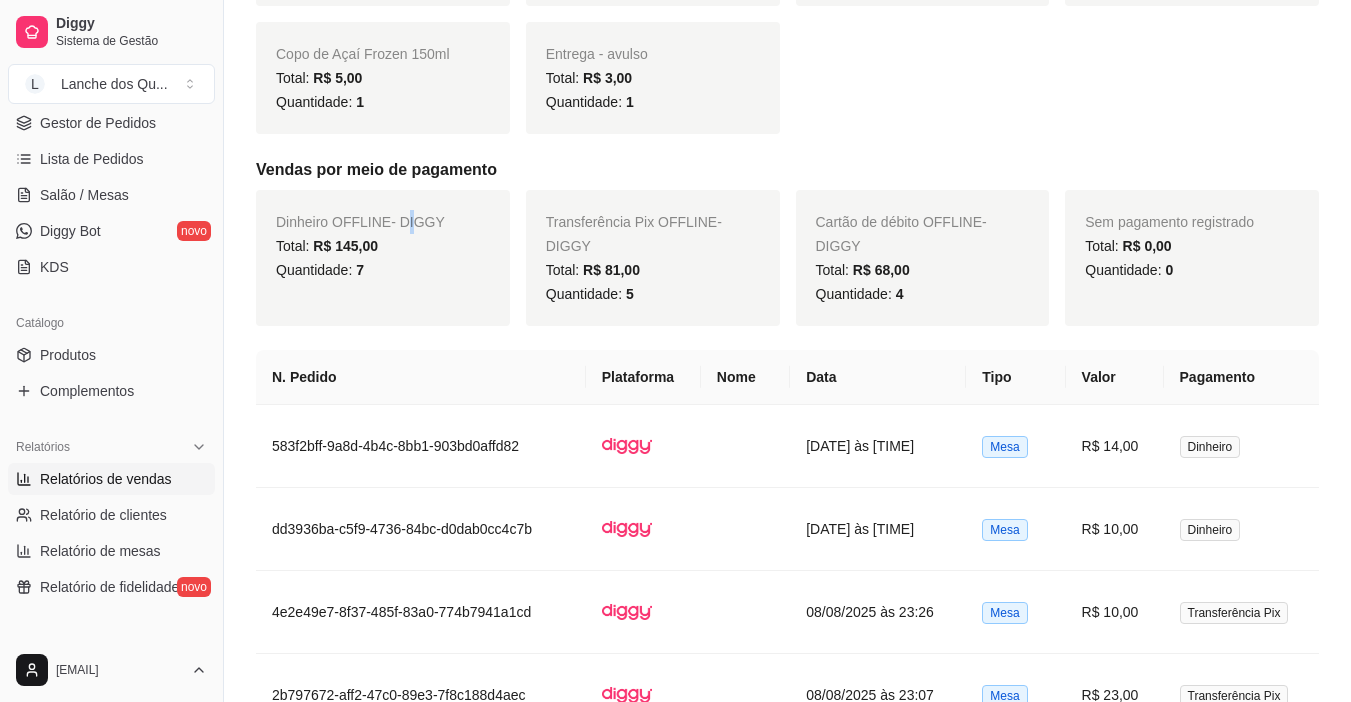 drag, startPoint x: 409, startPoint y: 226, endPoint x: 423, endPoint y: 223, distance: 14.3178215 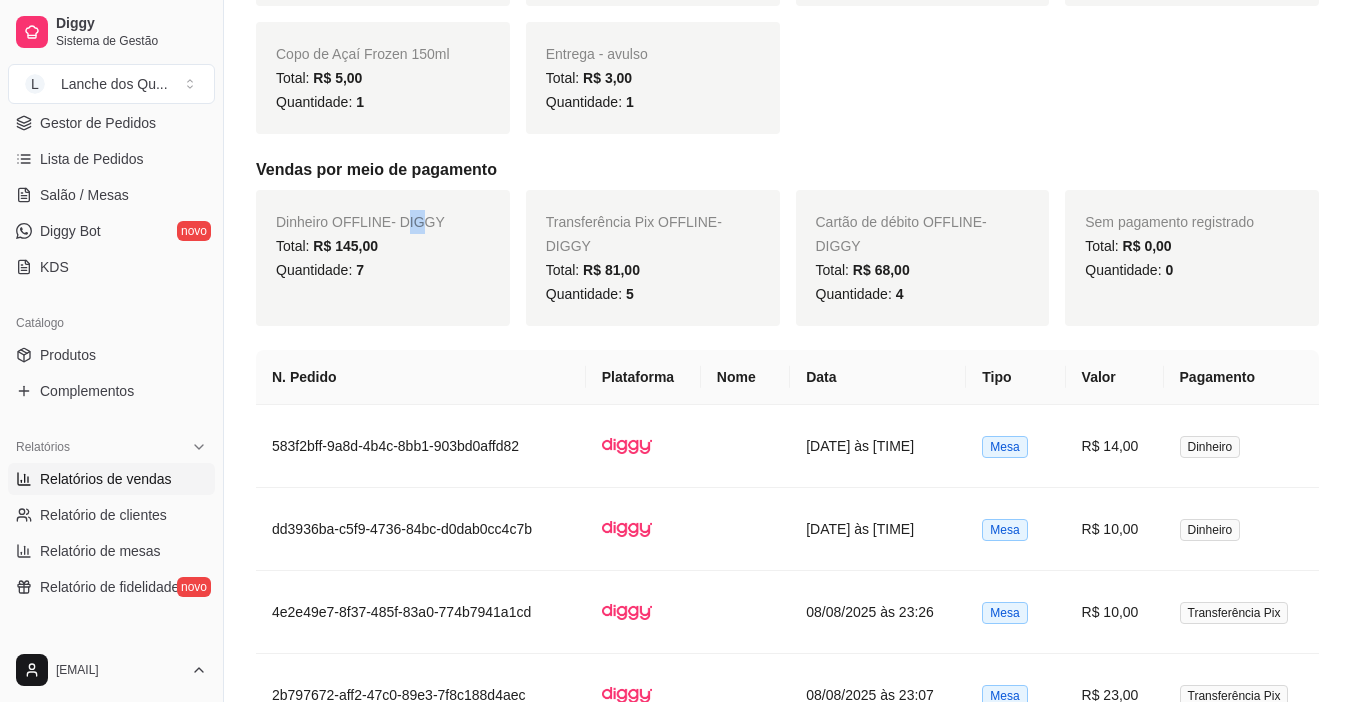 click on "Dinheiro   OFFLINE  -   DIGGY" at bounding box center (360, 222) 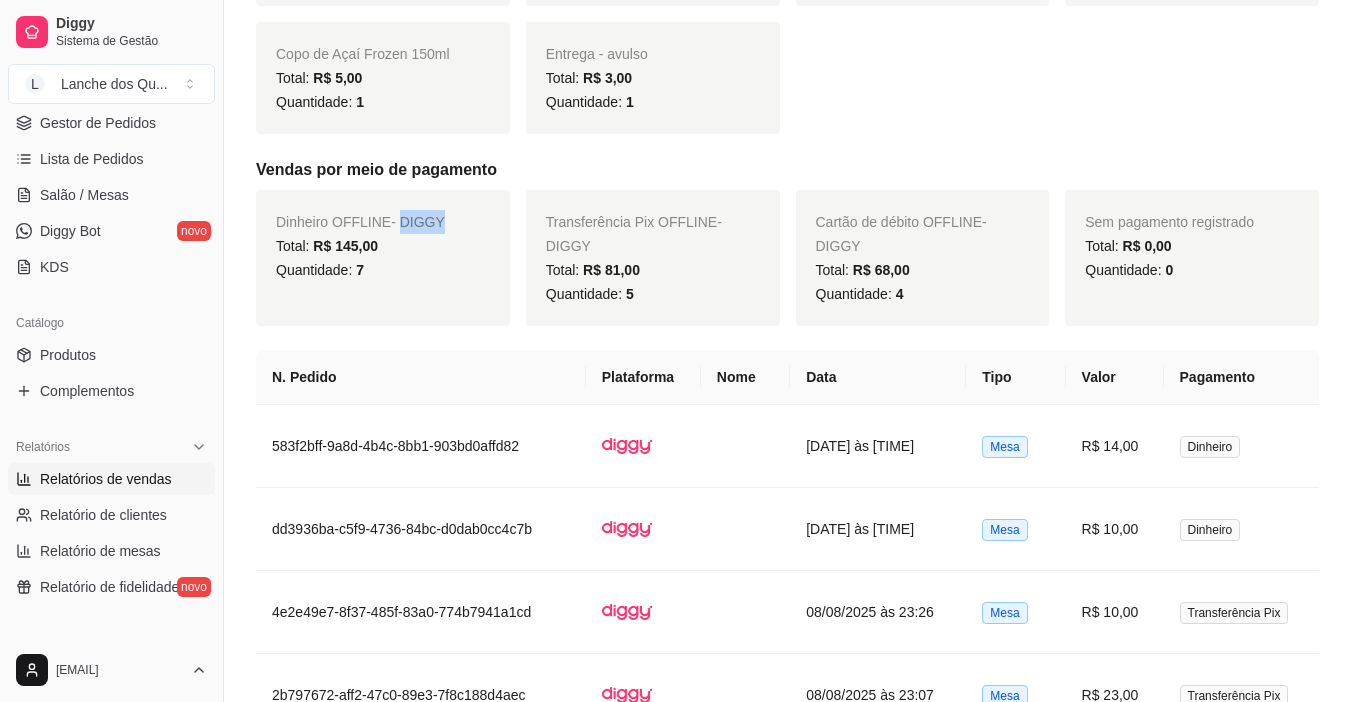 click on "Dinheiro   OFFLINE  -   DIGGY" at bounding box center [360, 222] 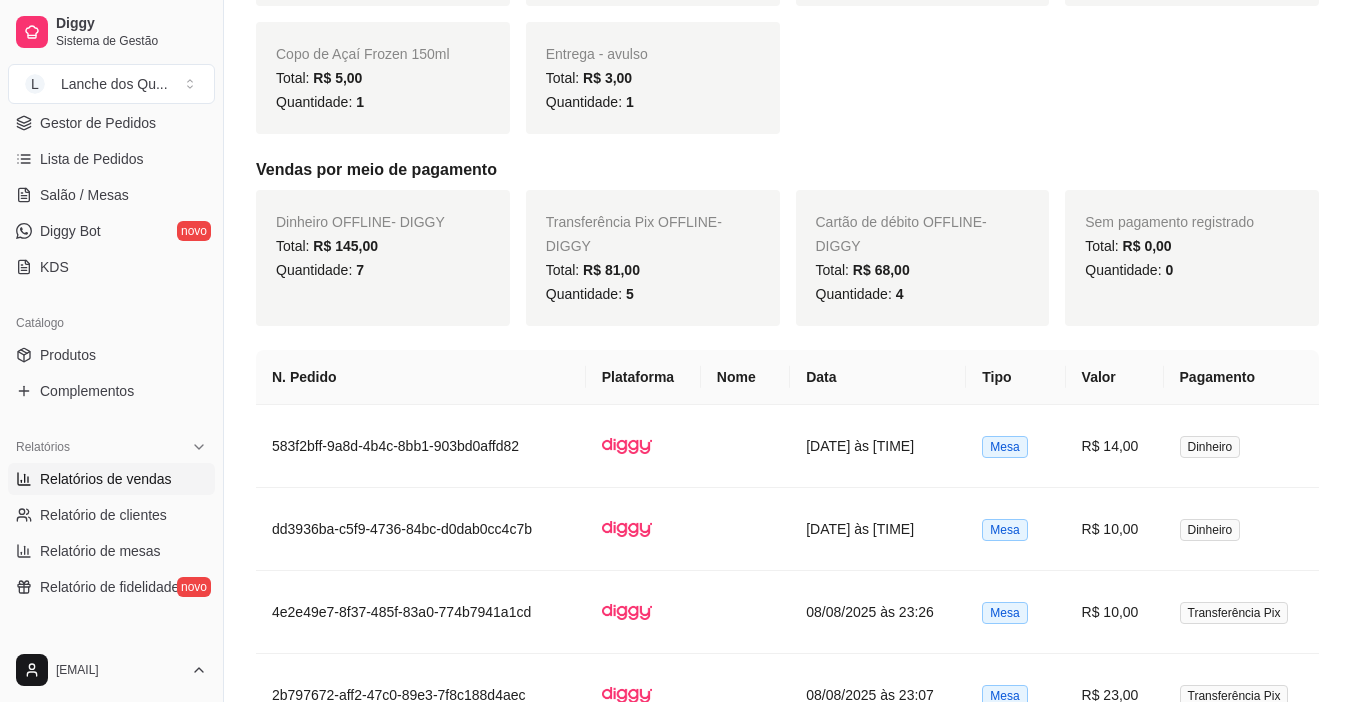 click on "Dinheiro   OFFLINE  -   DIGGY" at bounding box center (360, 222) 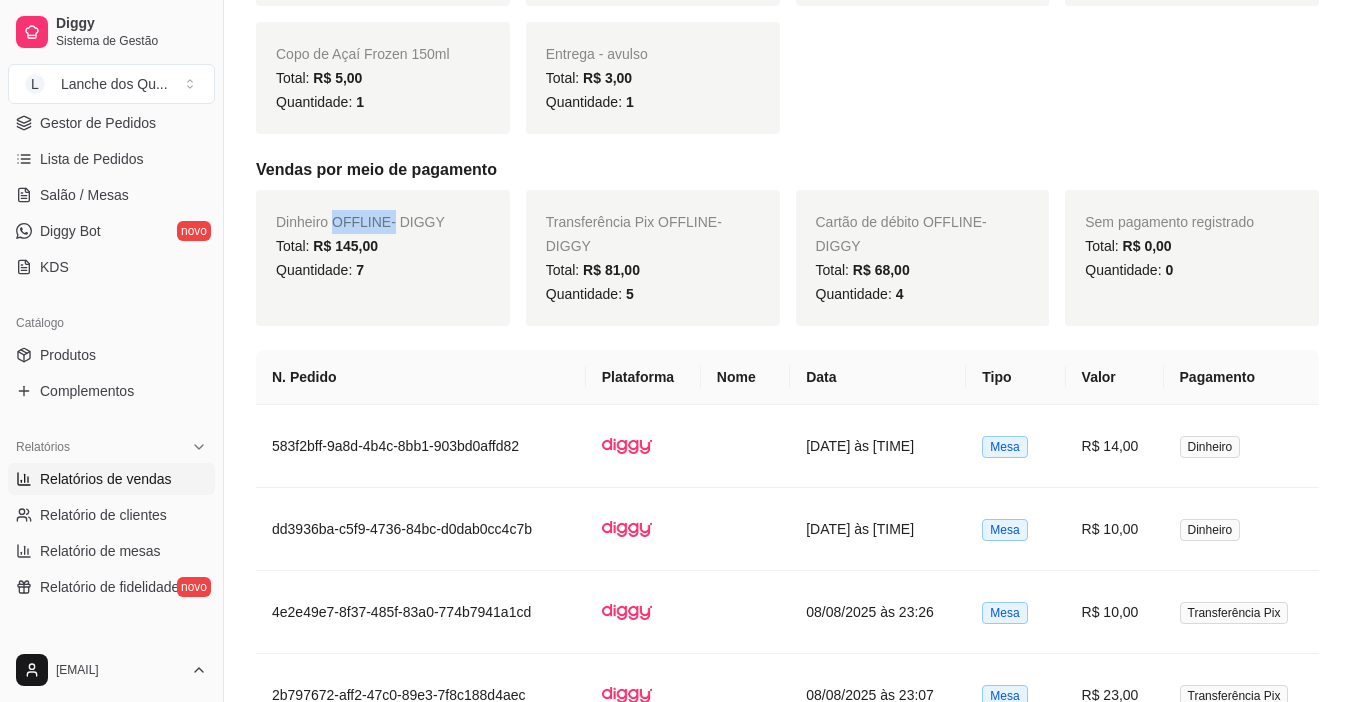 click on "Dinheiro   OFFLINE  -   DIGGY" at bounding box center [360, 222] 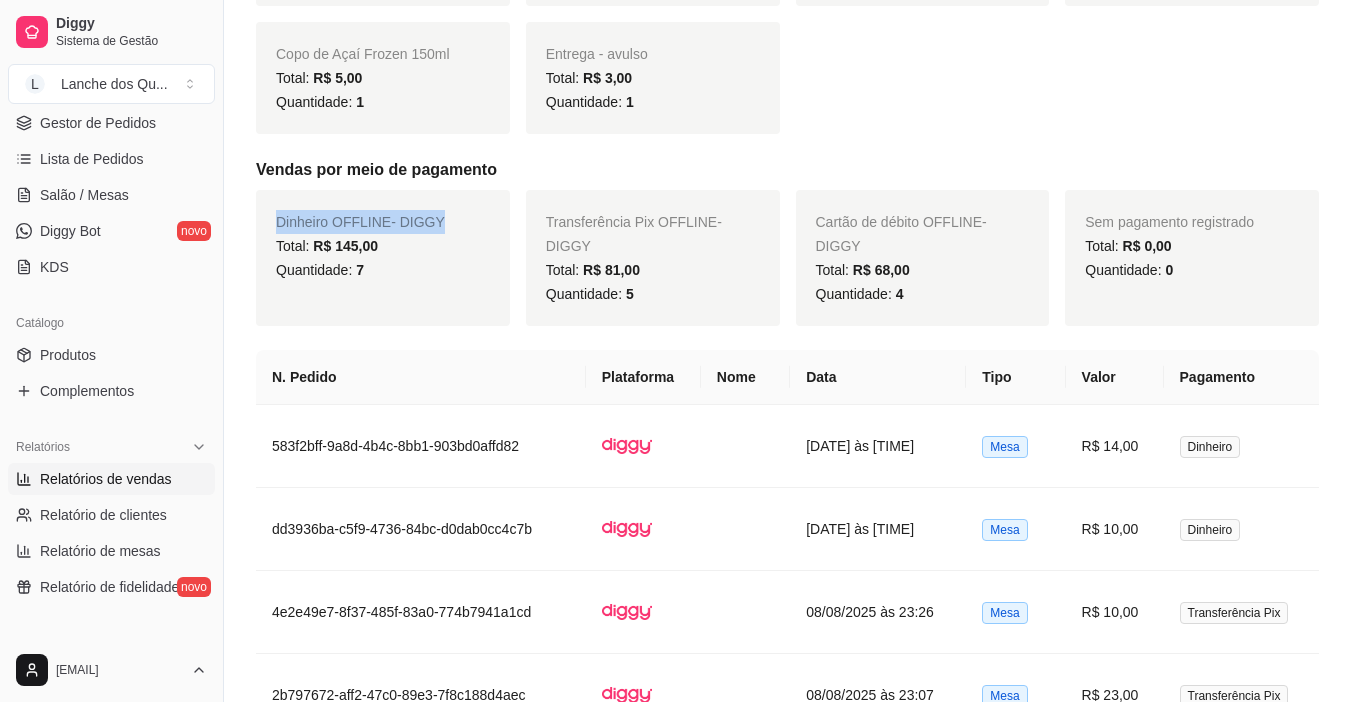 click on "Dinheiro   OFFLINE  -   DIGGY" at bounding box center [360, 222] 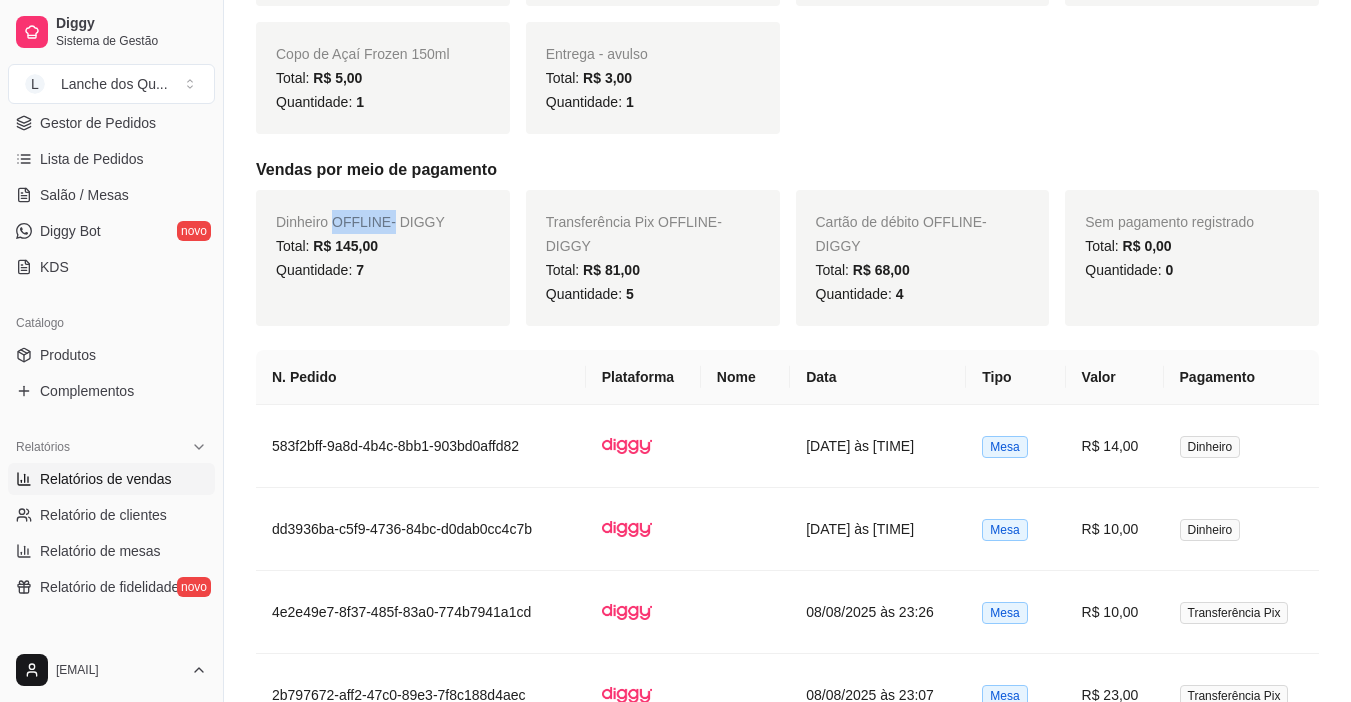 click on "Dinheiro   OFFLINE  -   DIGGY" at bounding box center (360, 222) 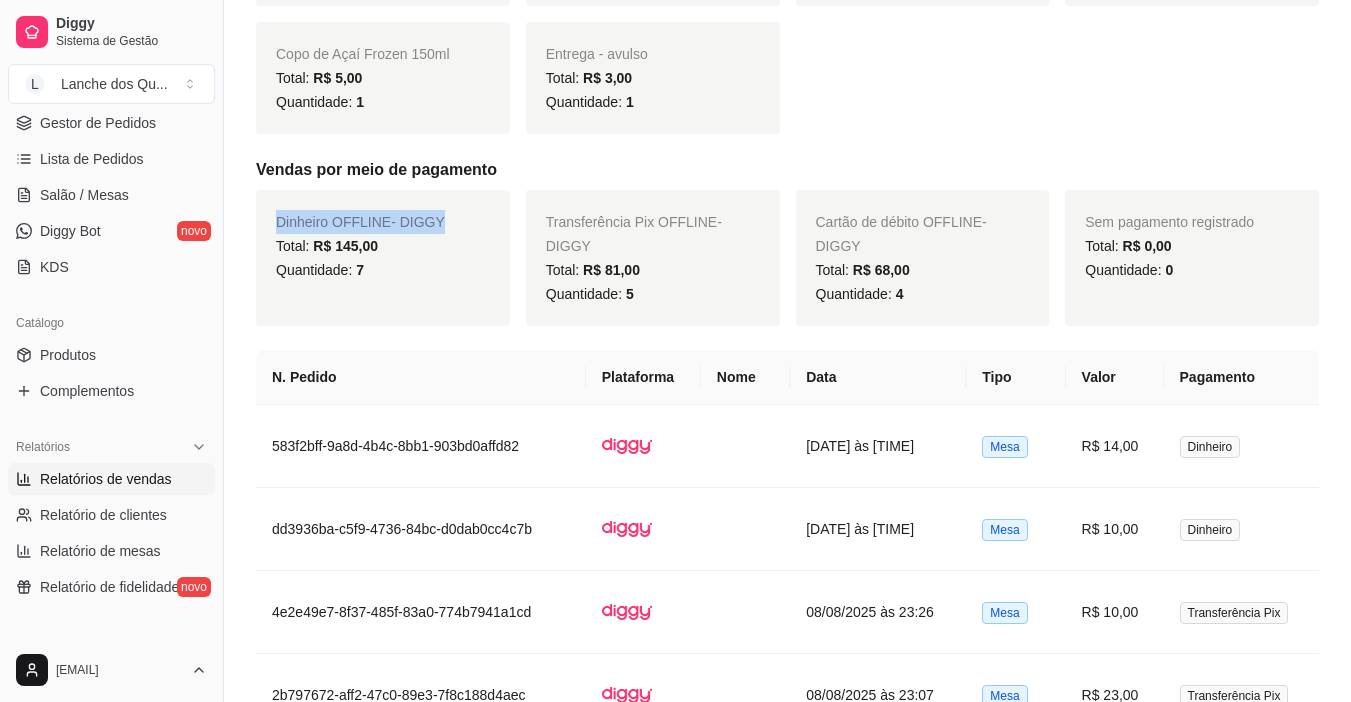 click on "Dinheiro   OFFLINE  -   DIGGY" at bounding box center (360, 222) 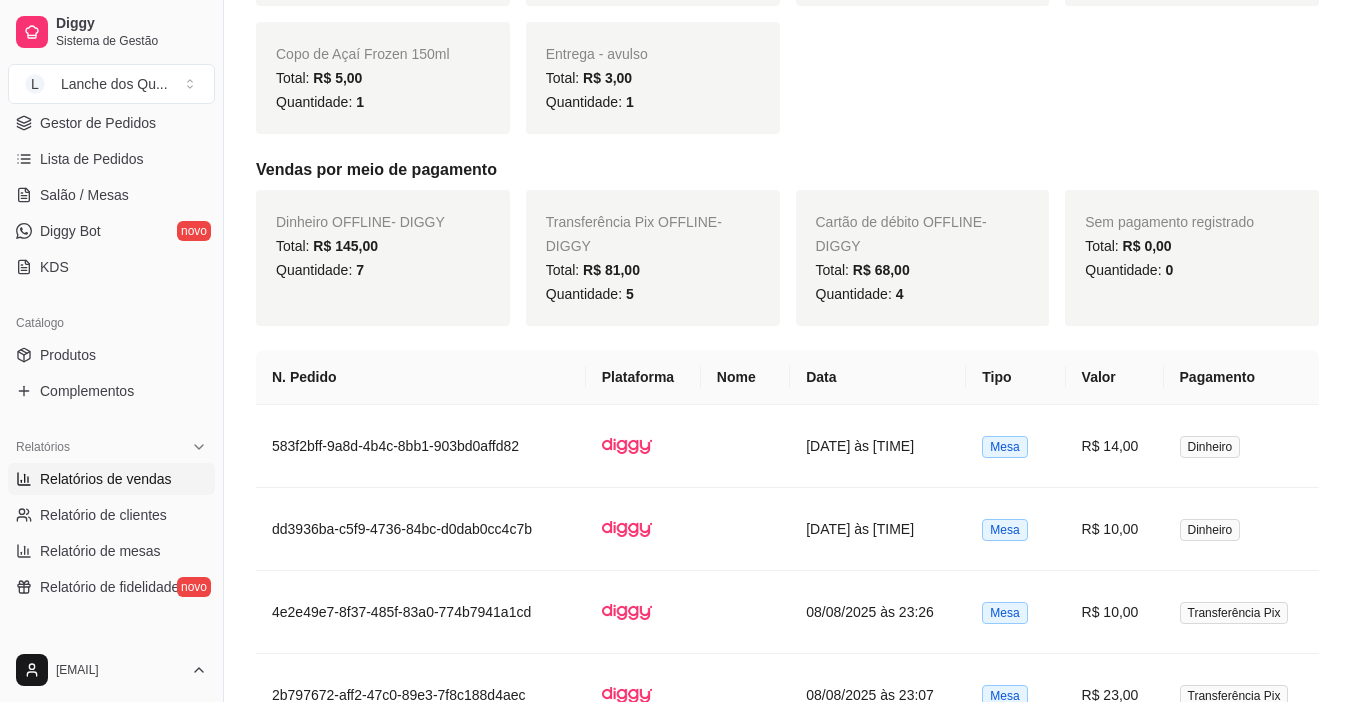 click on "Quantidade:   7" at bounding box center [383, 270] 